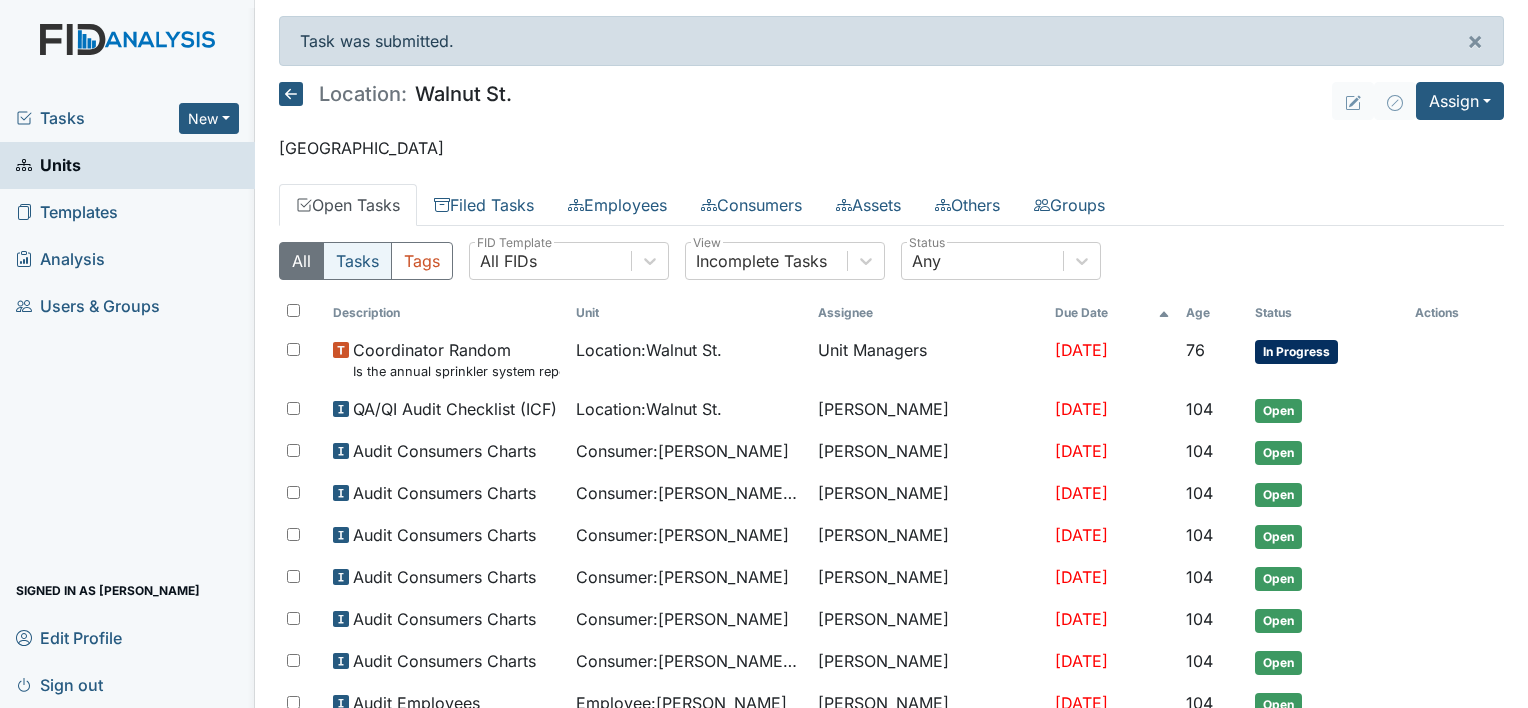 scroll, scrollTop: 0, scrollLeft: 0, axis: both 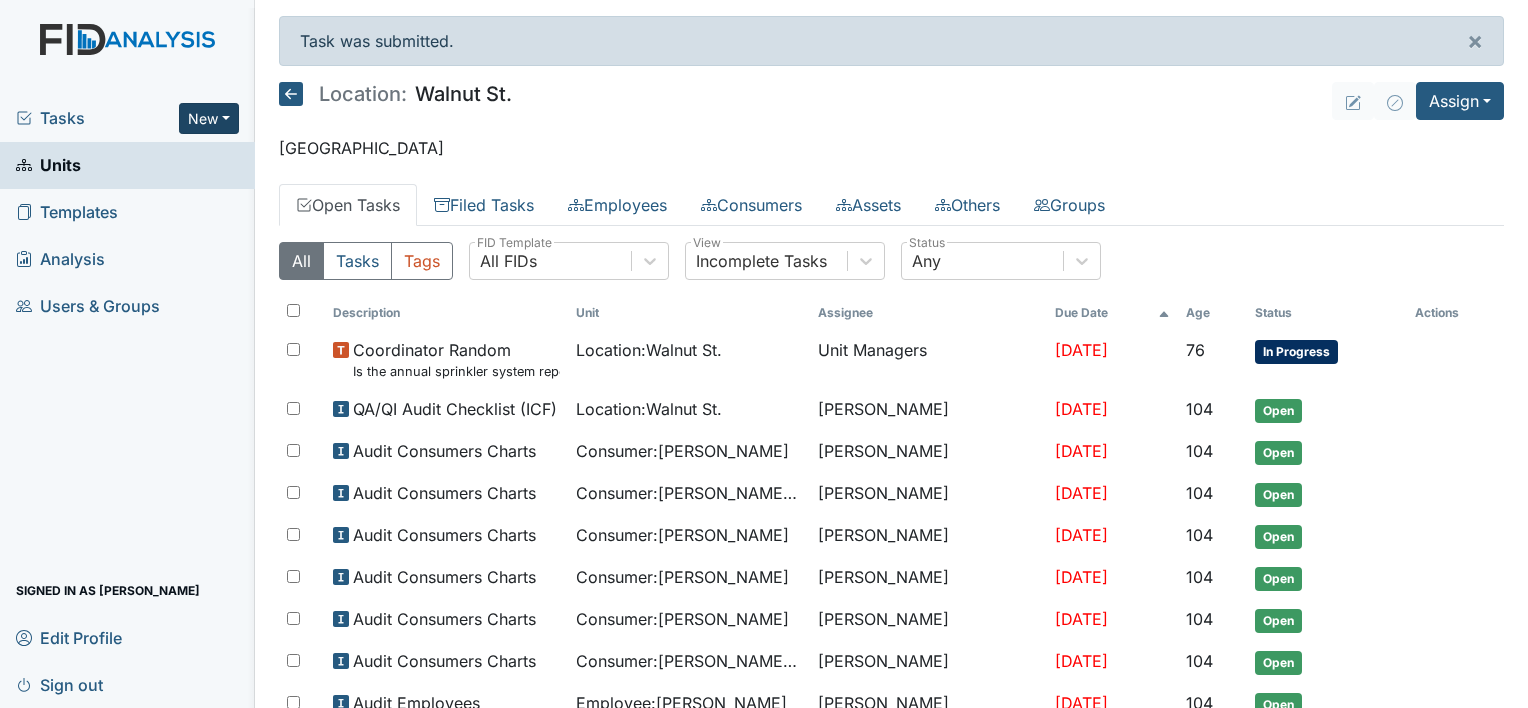 click on "New" at bounding box center [209, 118] 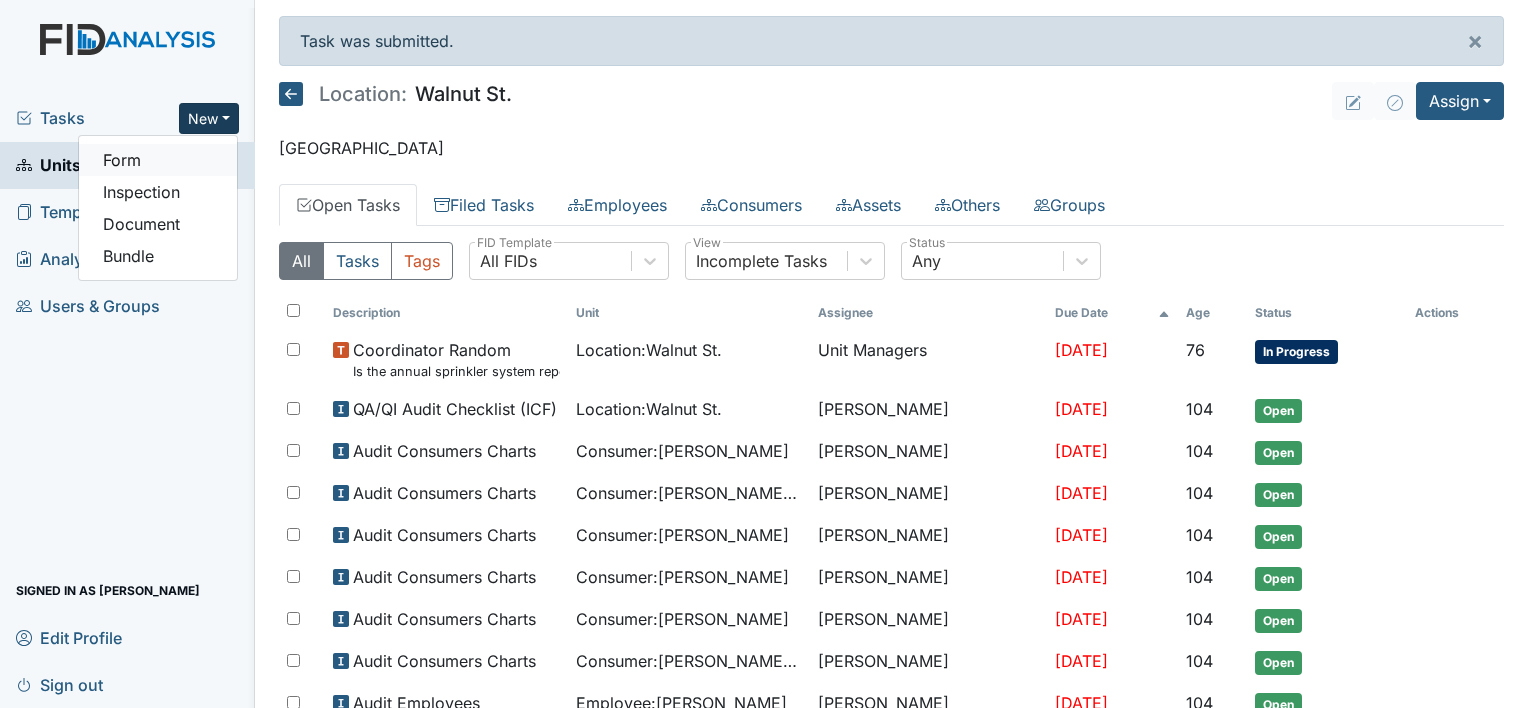 click on "Form" at bounding box center [158, 160] 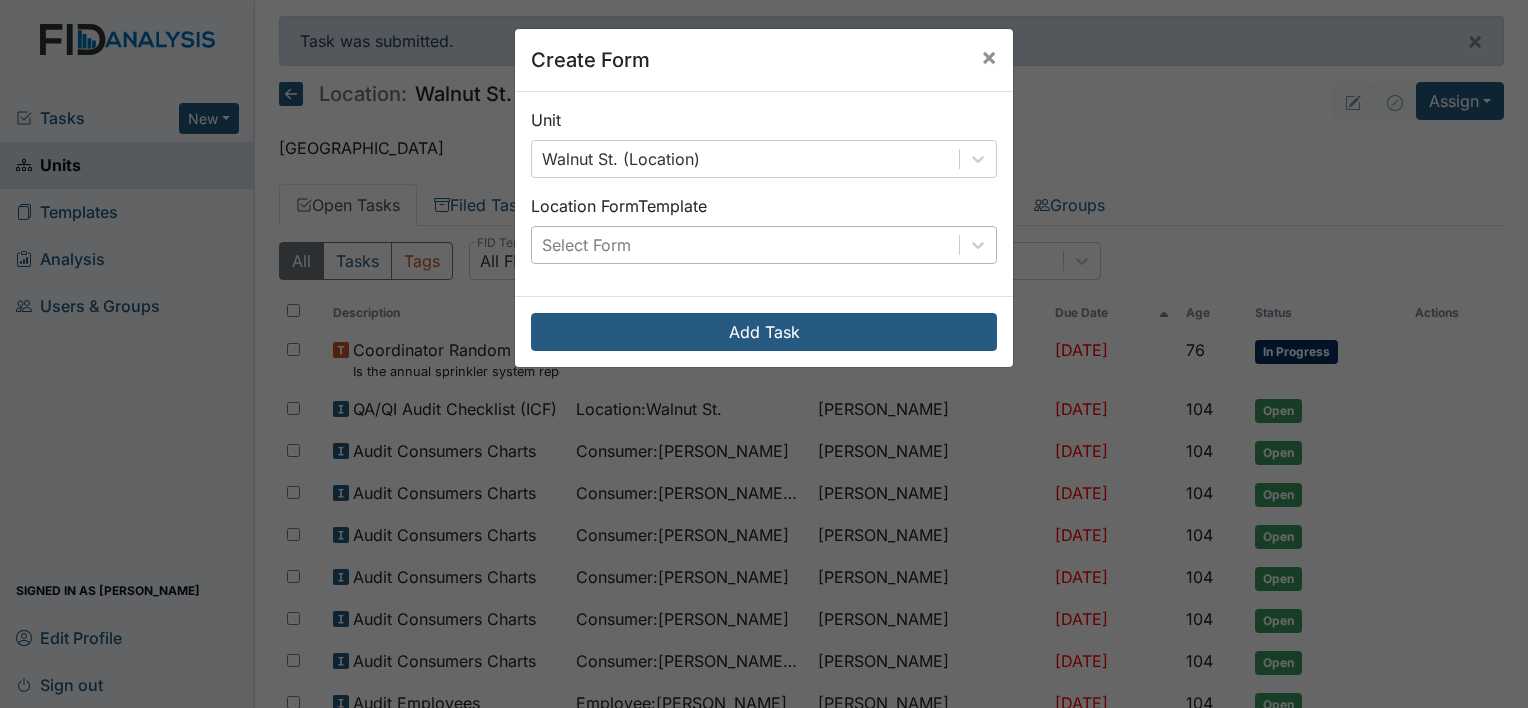 click on "Select Form" at bounding box center [745, 245] 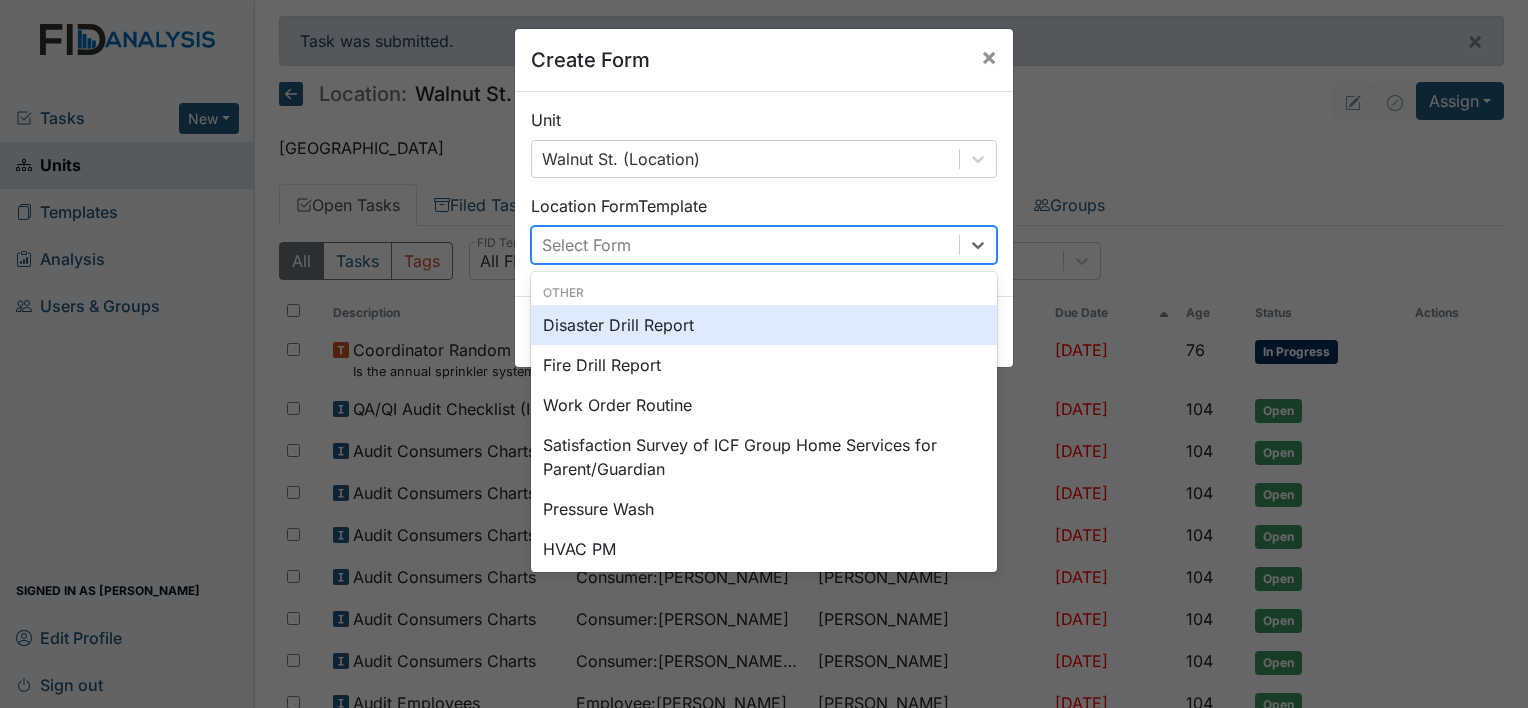 click on "Disaster Drill Report" at bounding box center [764, 325] 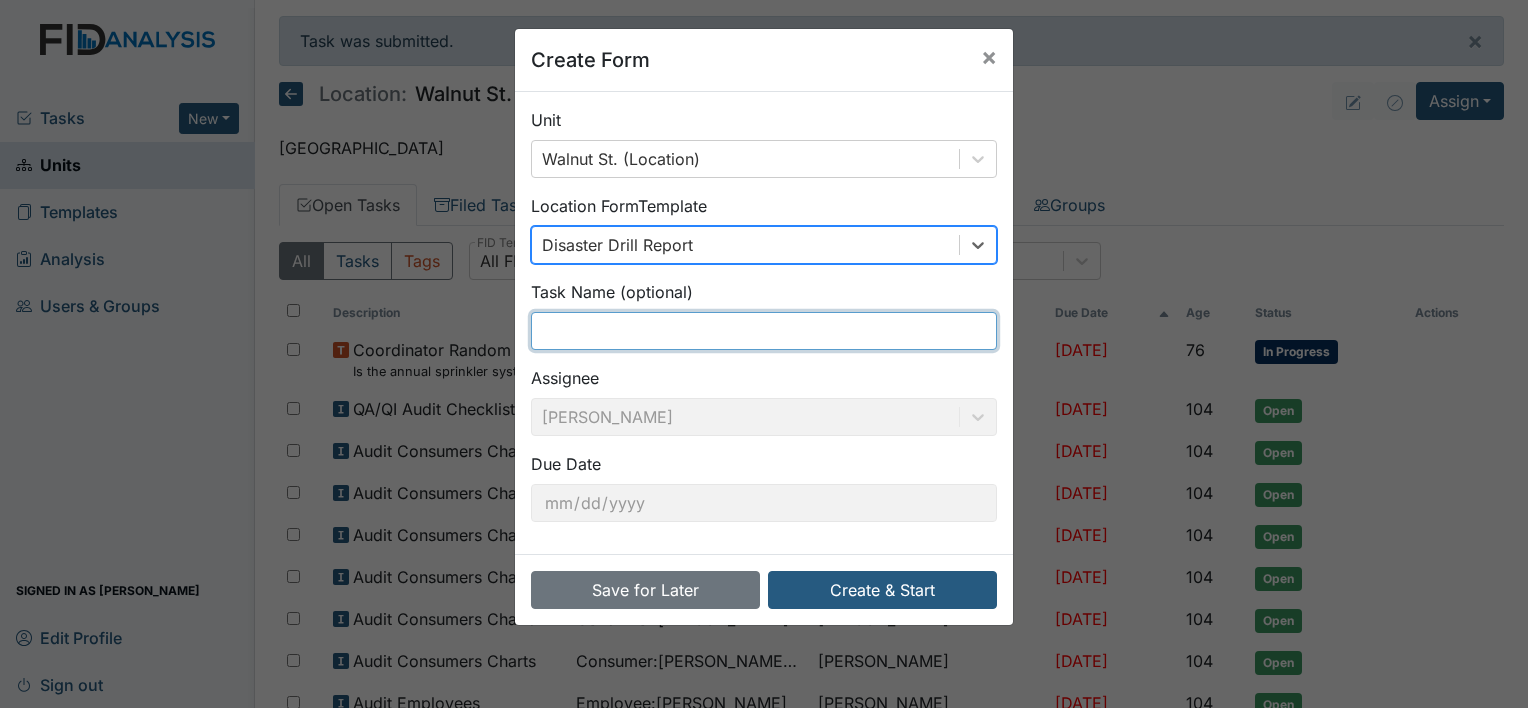 click at bounding box center (764, 331) 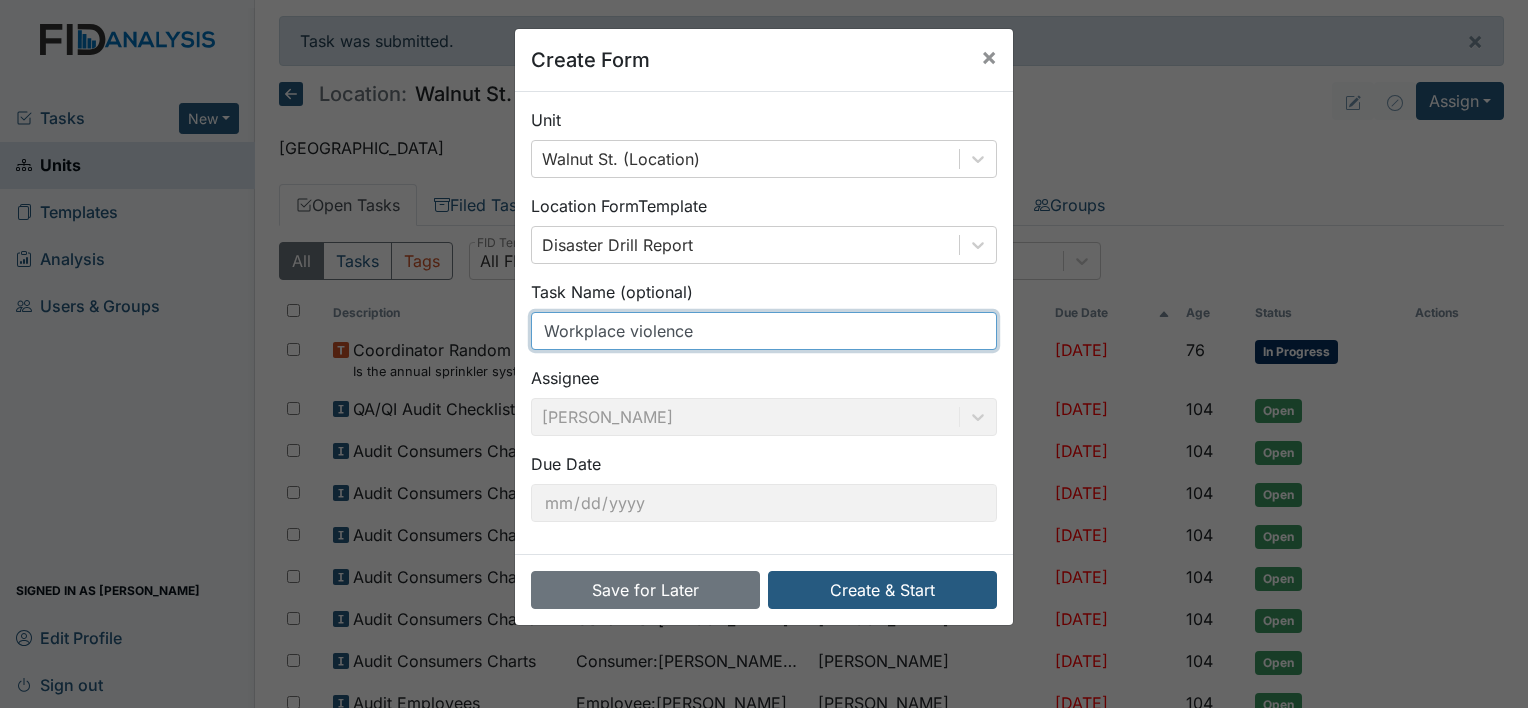 type on "Workplace Violence" 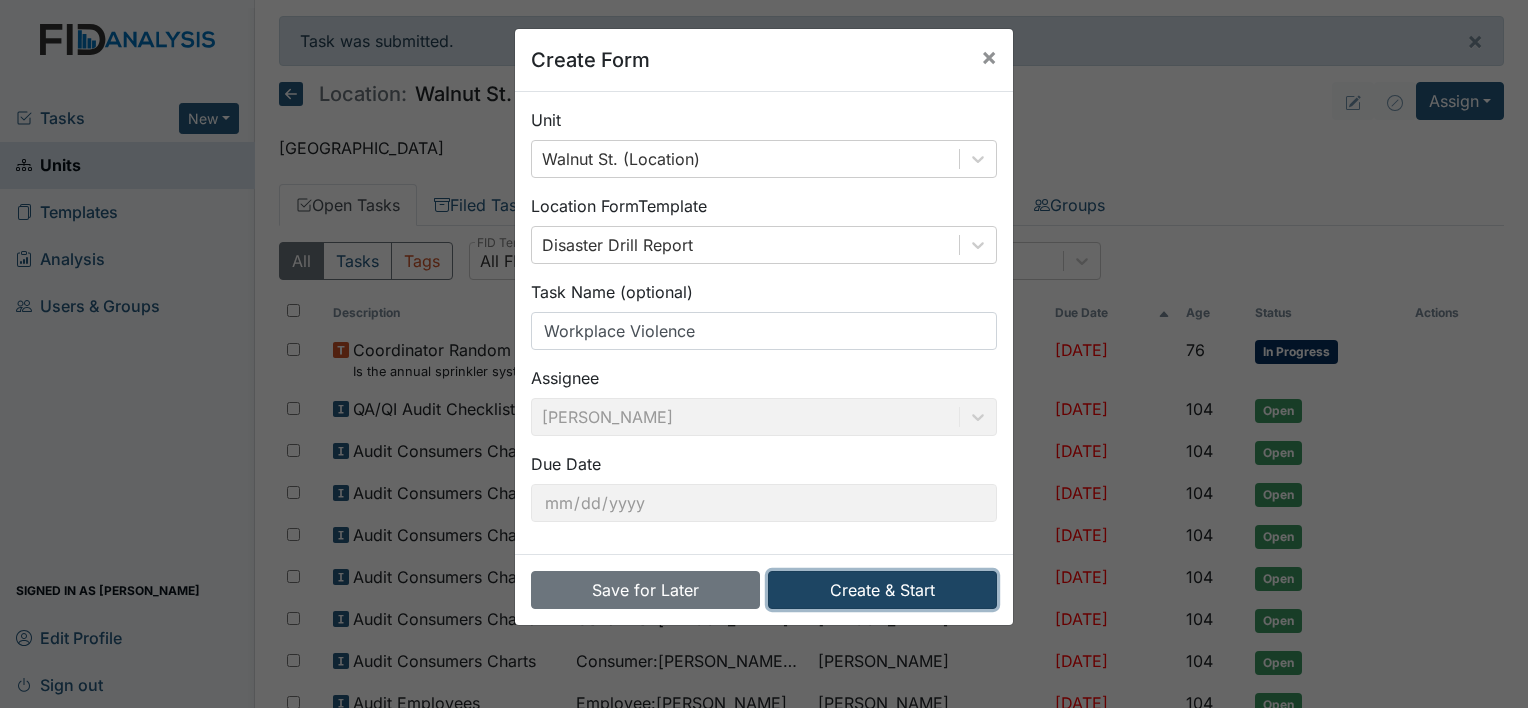 click on "Create & Start" at bounding box center (882, 590) 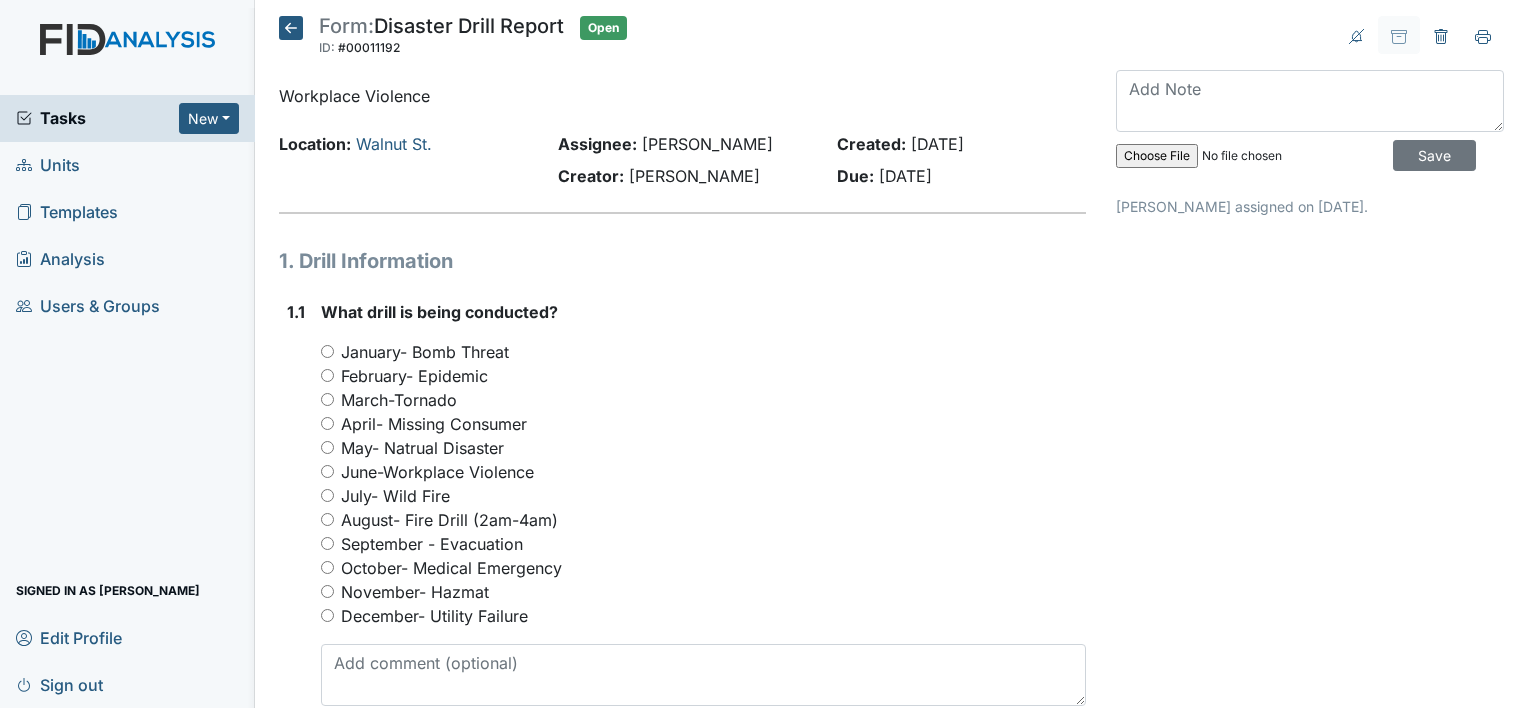 scroll, scrollTop: 0, scrollLeft: 0, axis: both 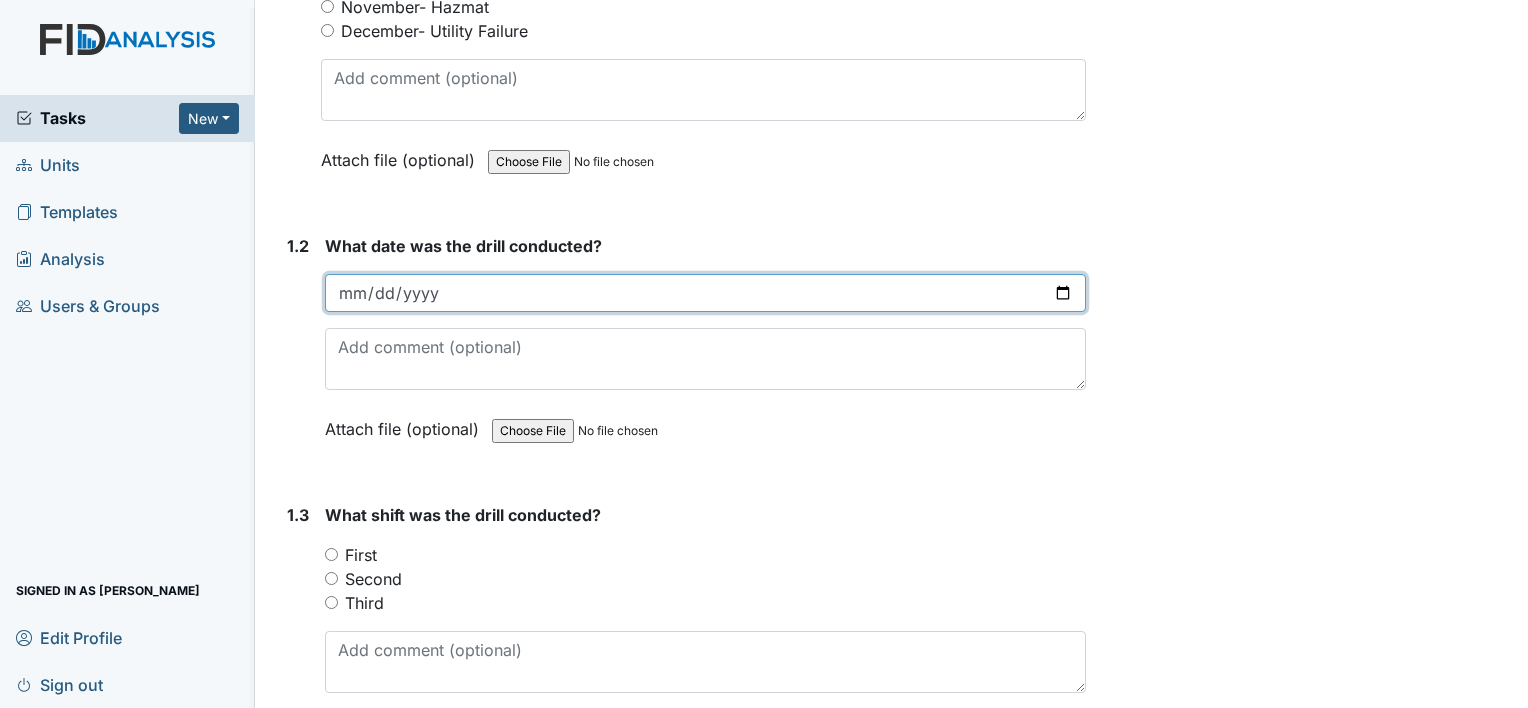 click at bounding box center (705, 293) 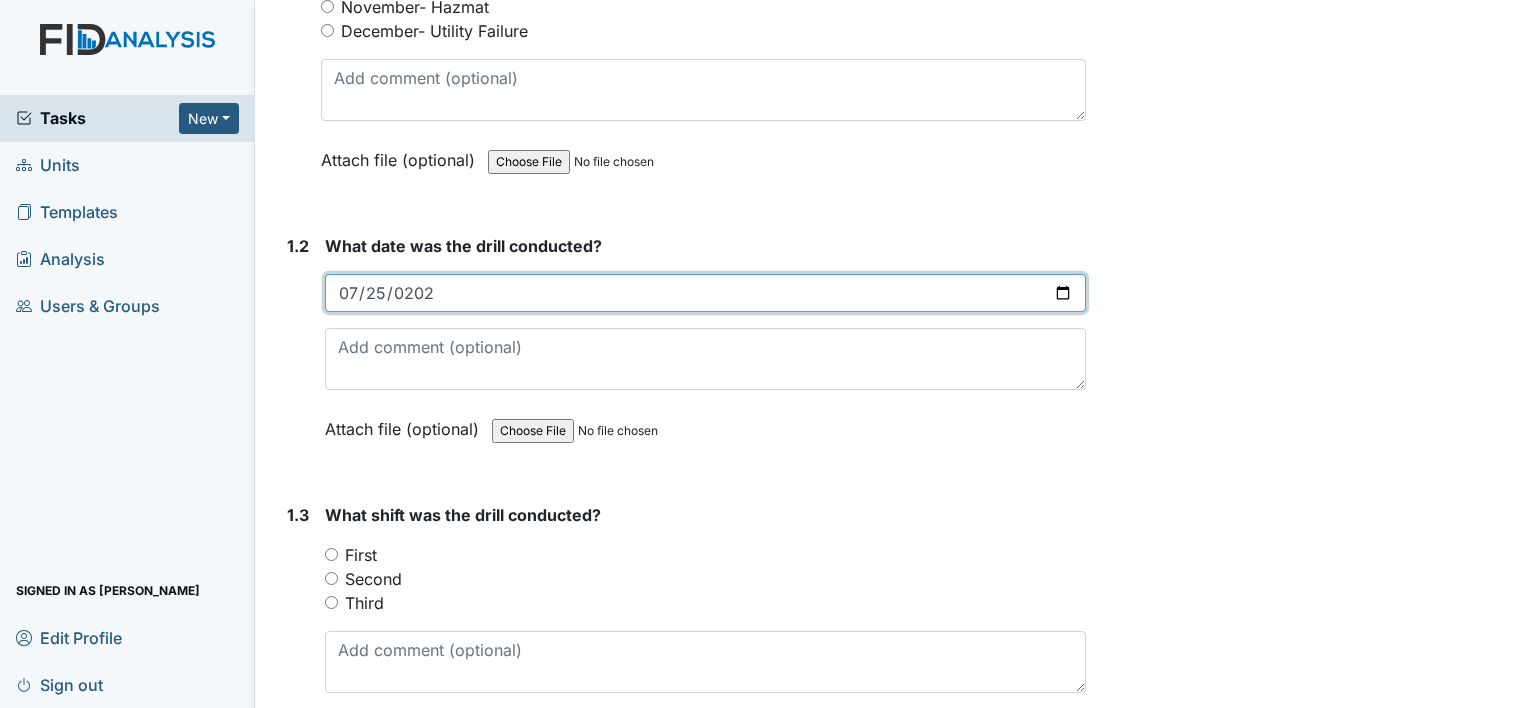type on "2025-07-25" 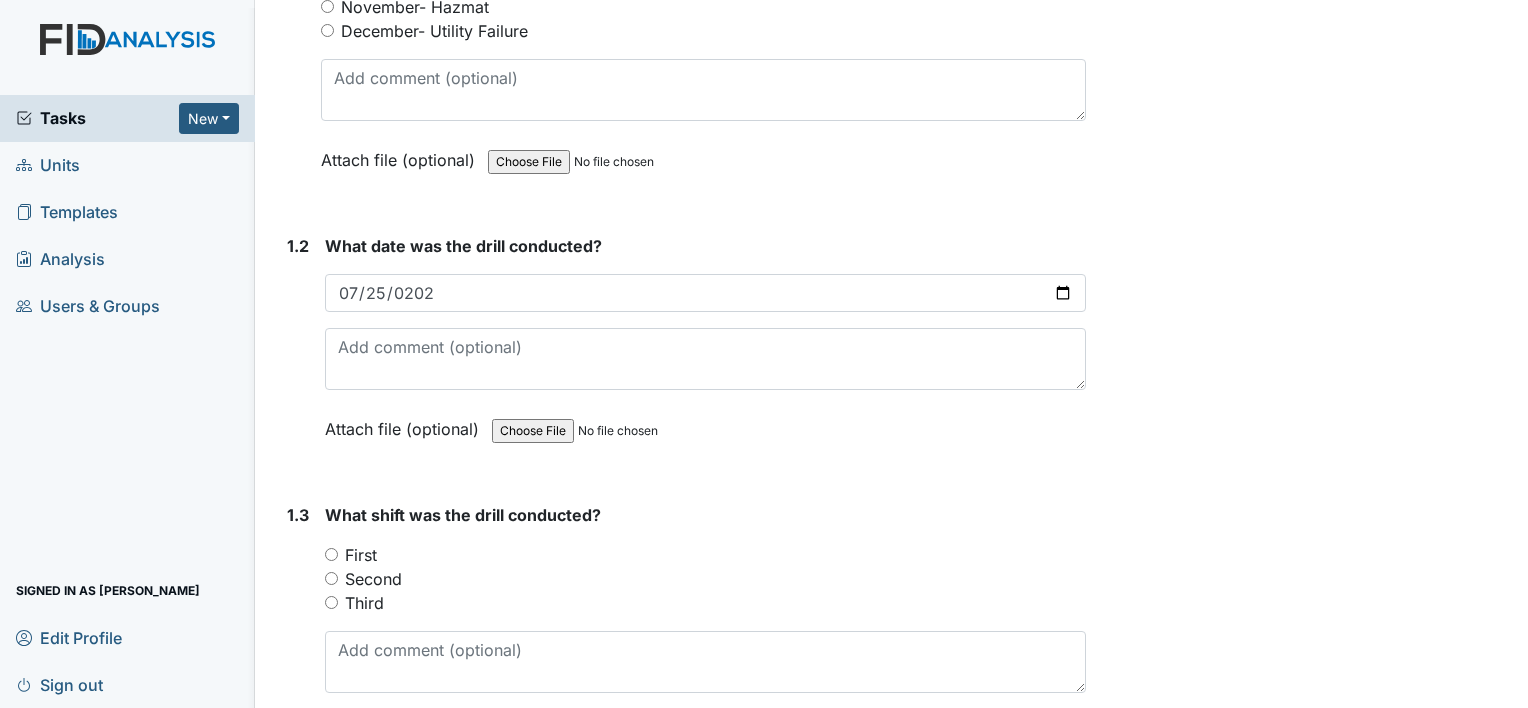 click on "Second" at bounding box center [331, 578] 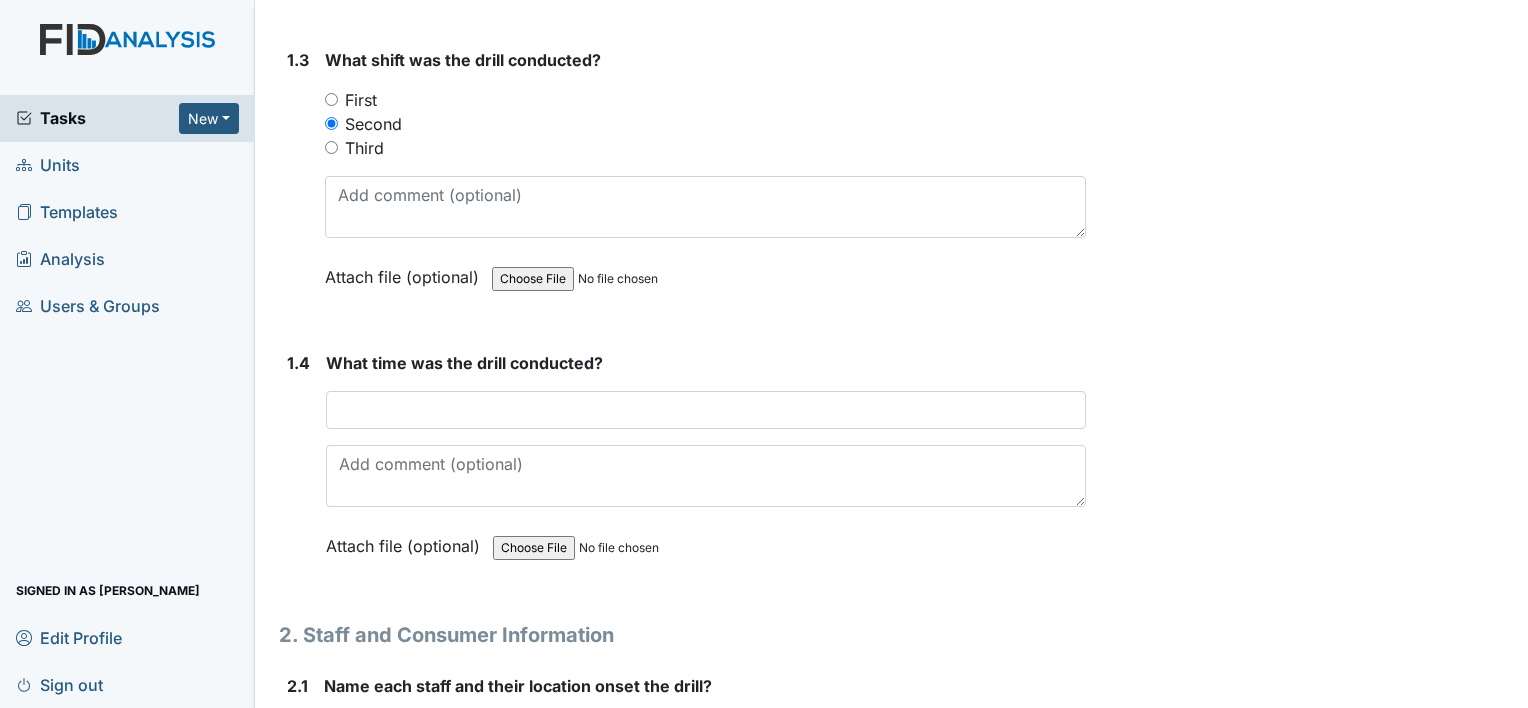scroll, scrollTop: 1077, scrollLeft: 0, axis: vertical 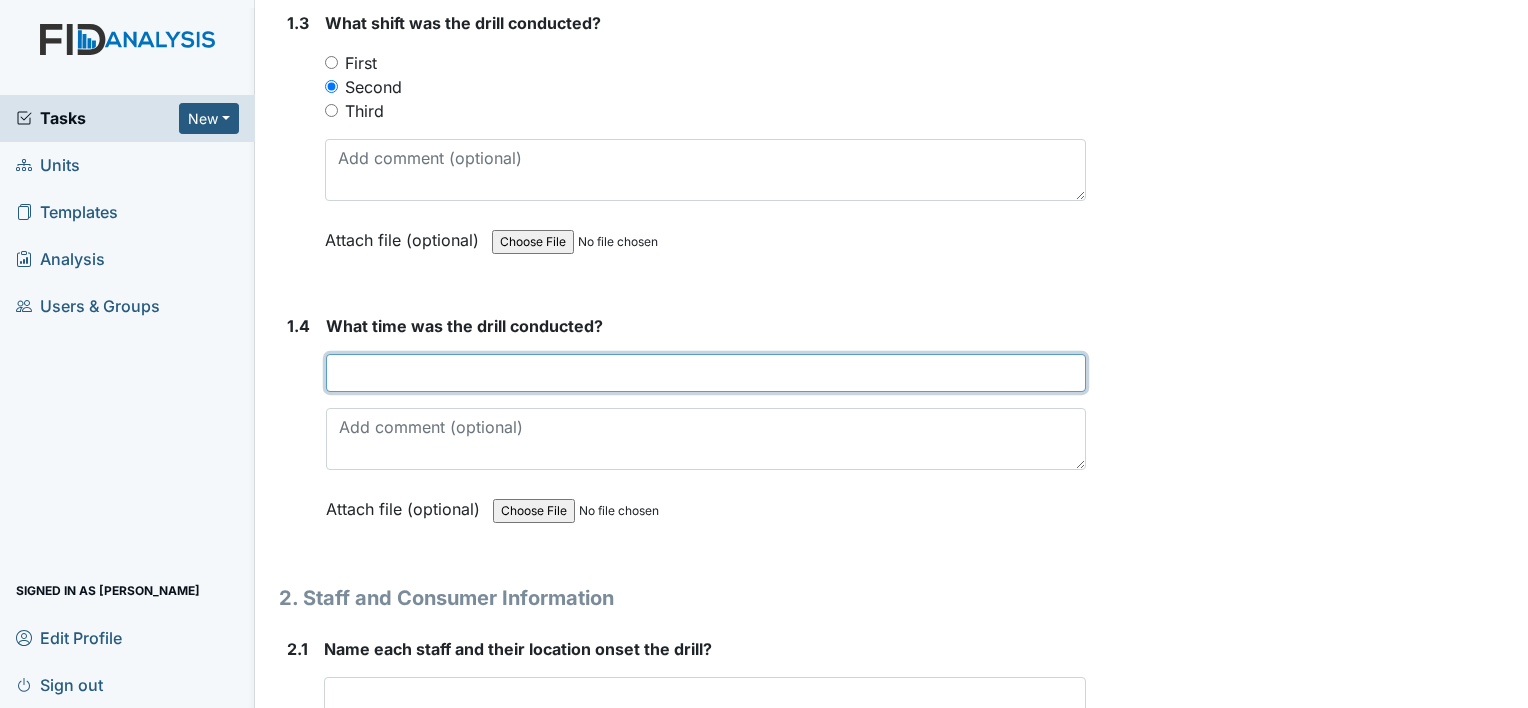 click at bounding box center (706, 373) 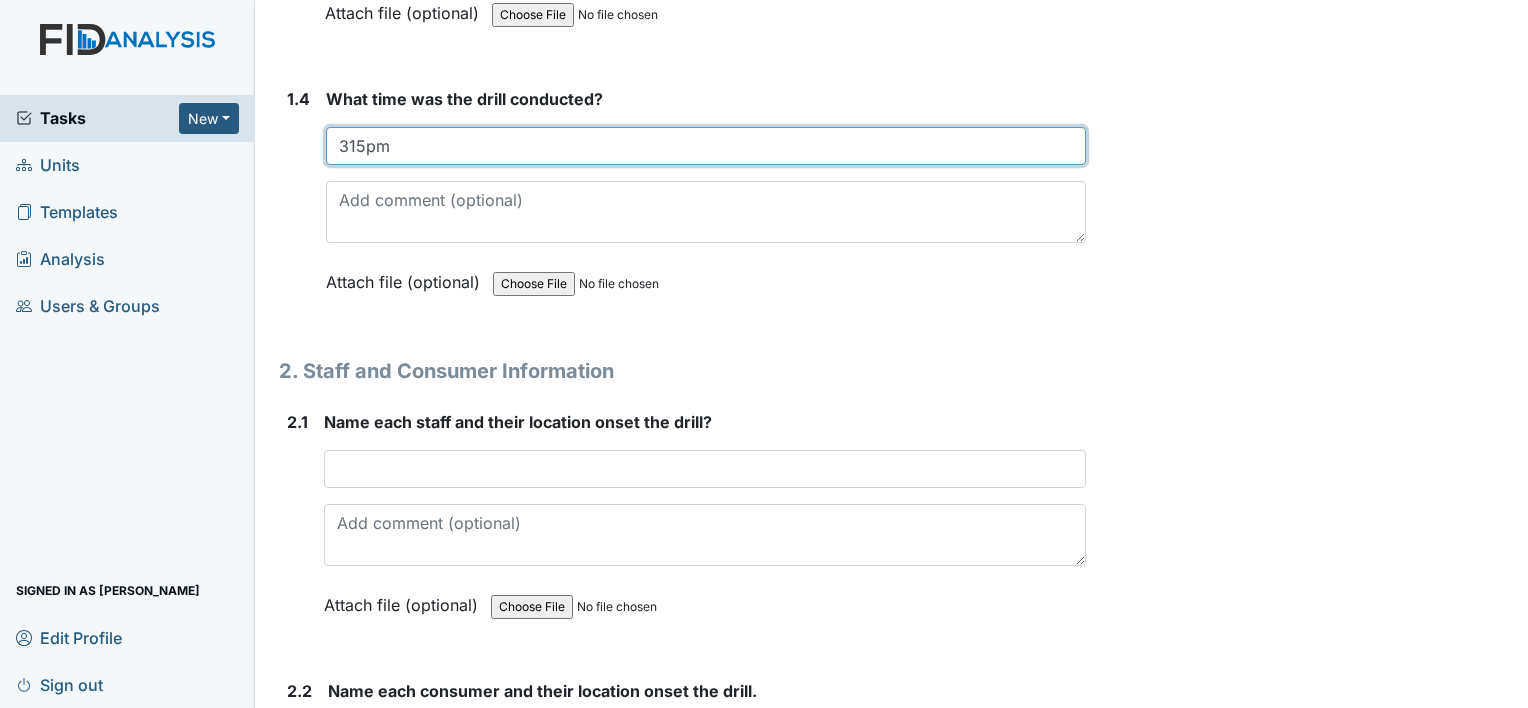 scroll, scrollTop: 1396, scrollLeft: 0, axis: vertical 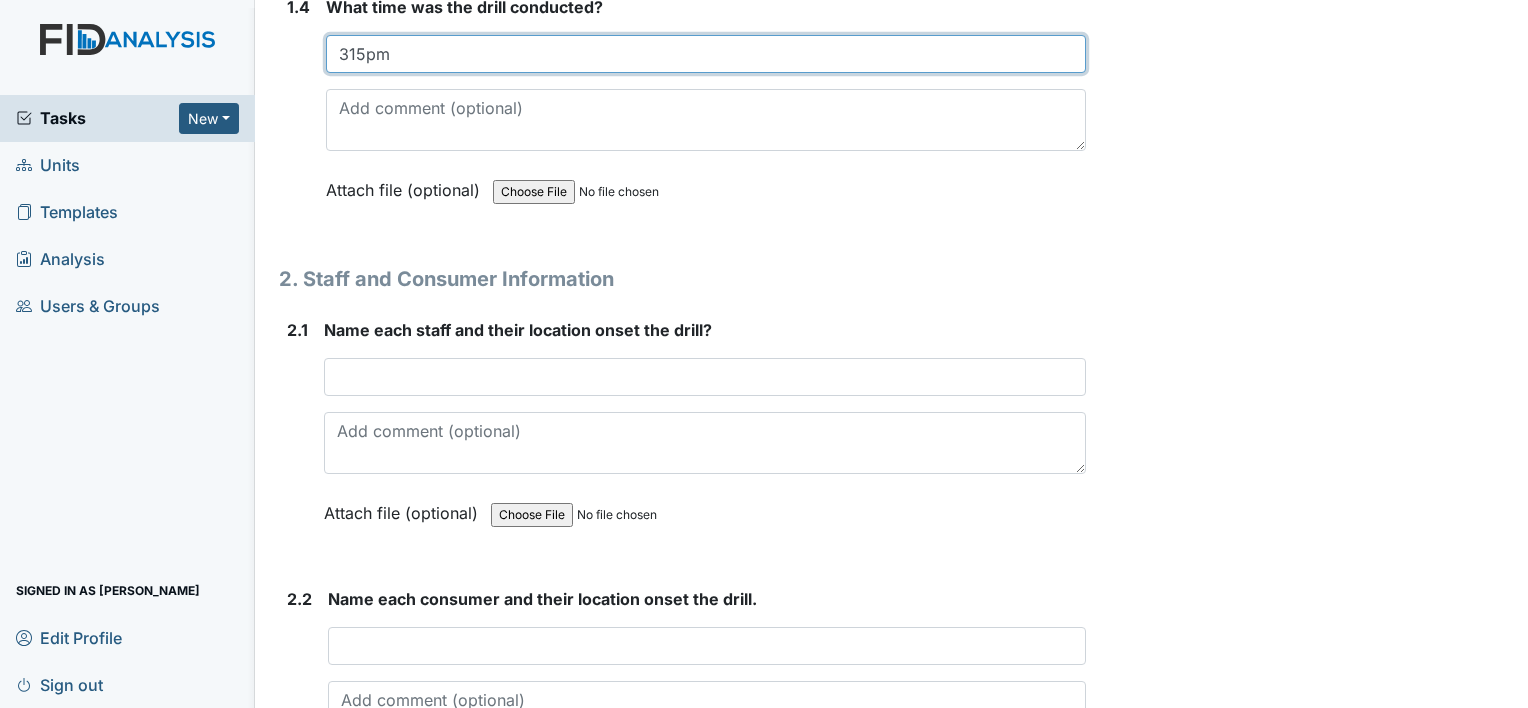 type on "315pm" 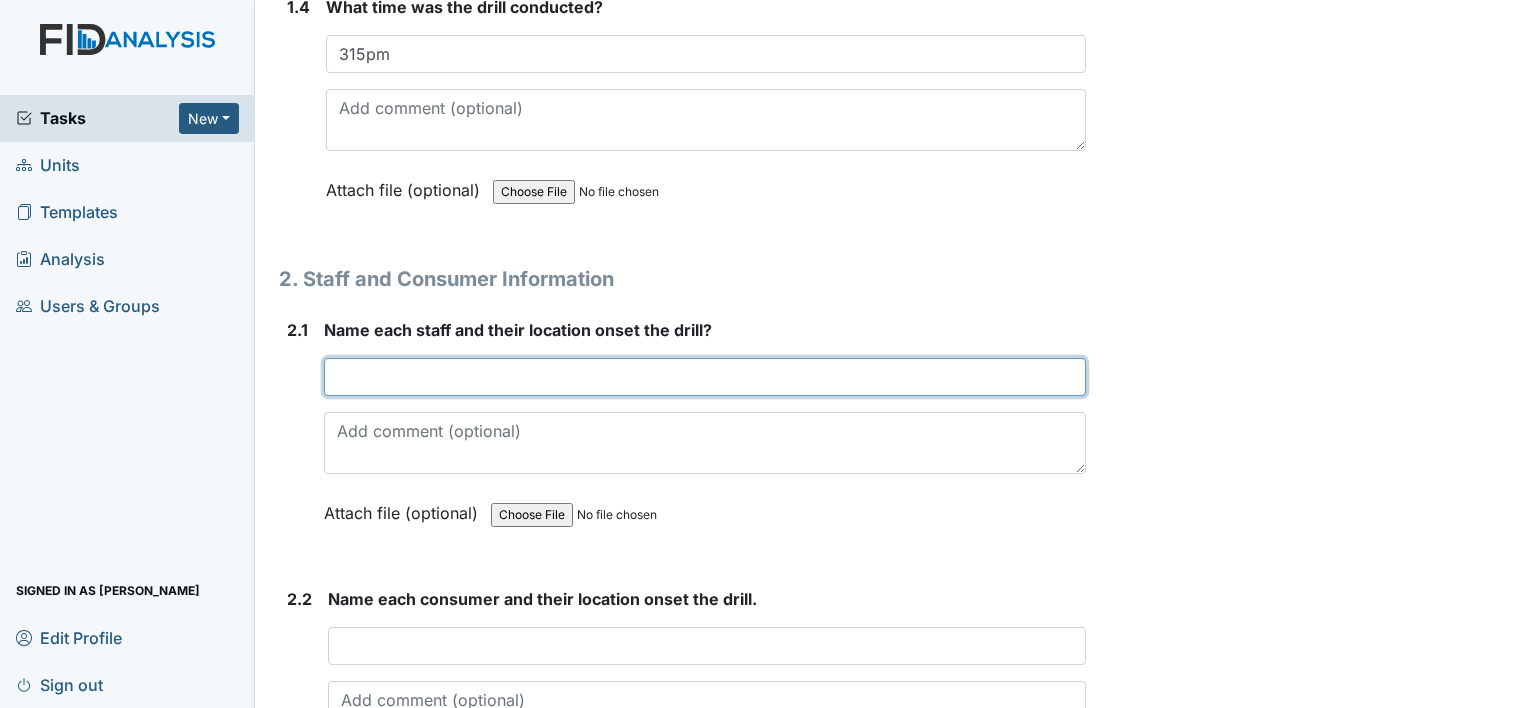 click at bounding box center (705, 377) 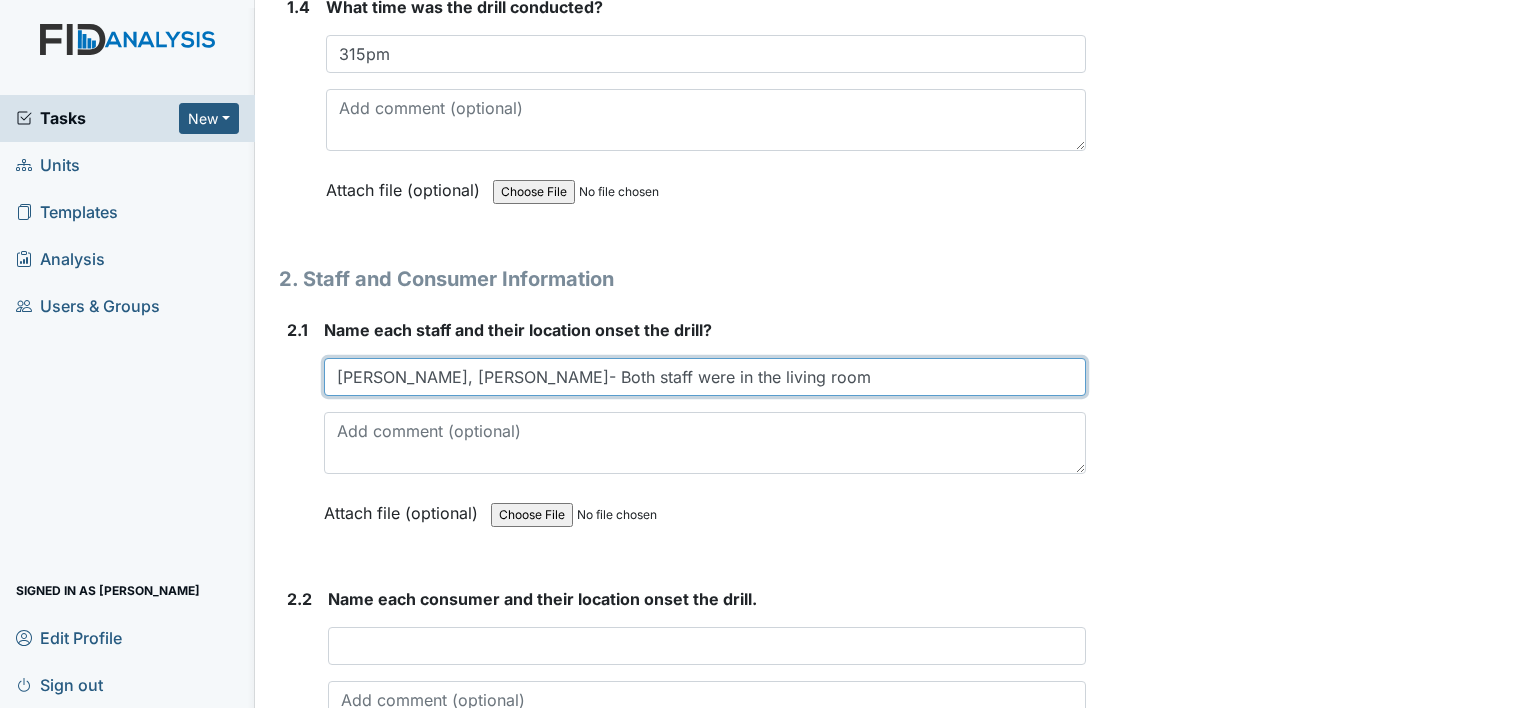 type on "Kailla, Renee- Both staff were in the living room" 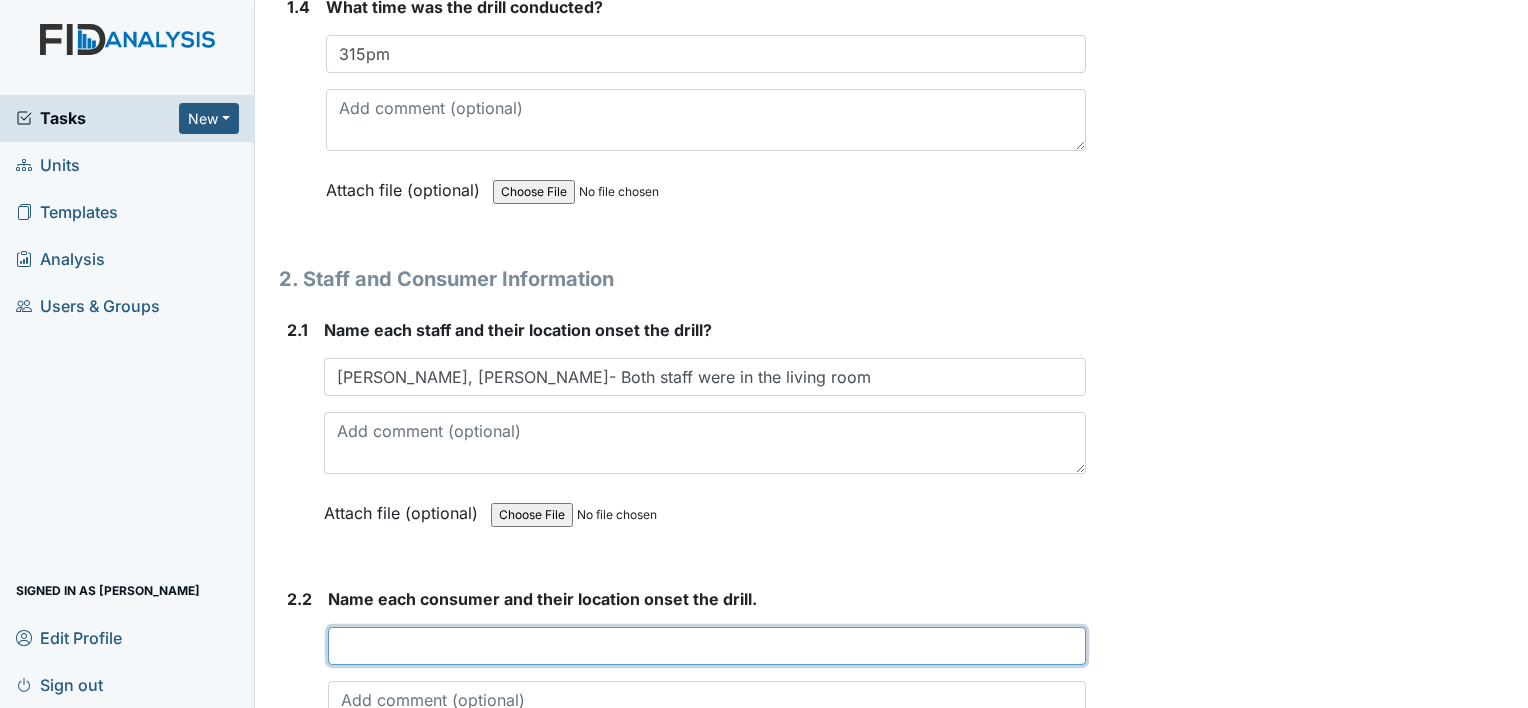 click at bounding box center [707, 646] 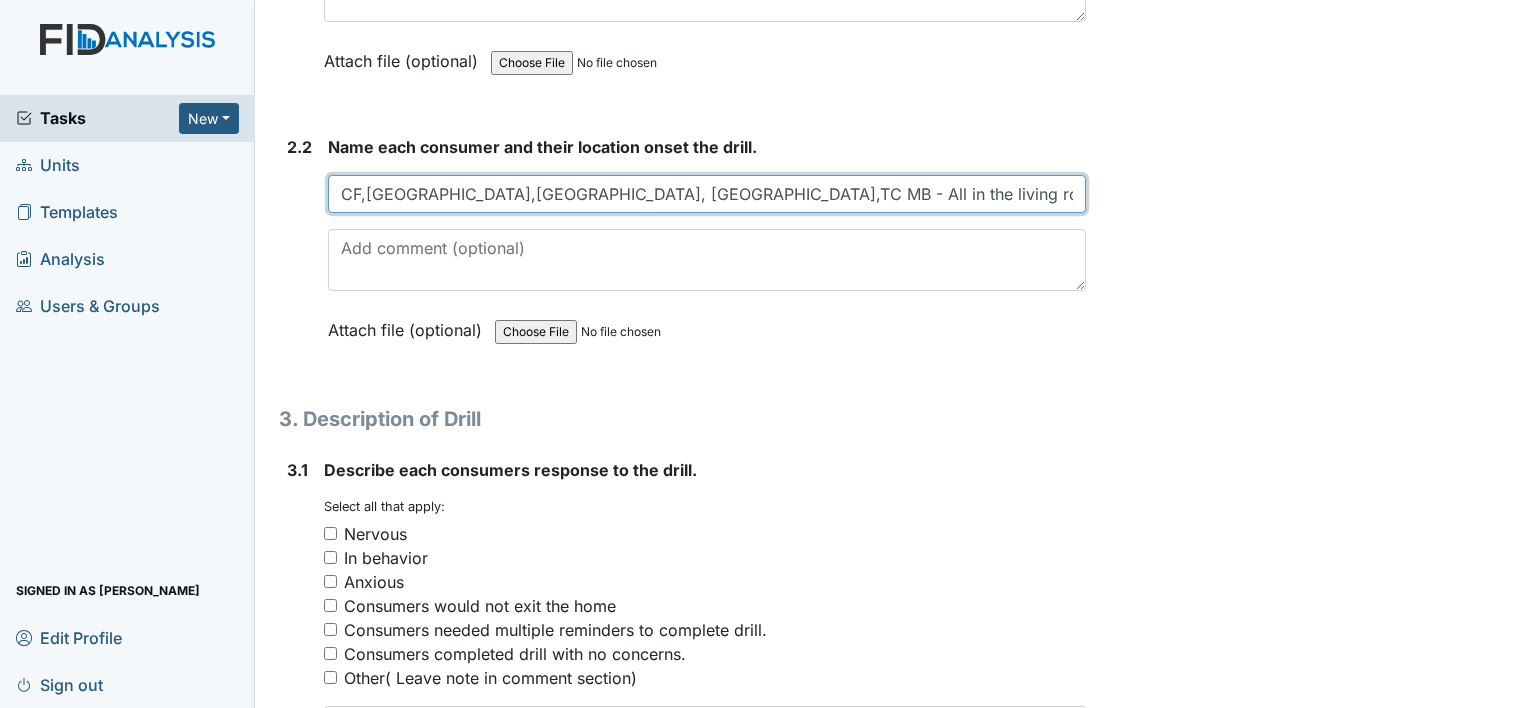 scroll, scrollTop: 1995, scrollLeft: 0, axis: vertical 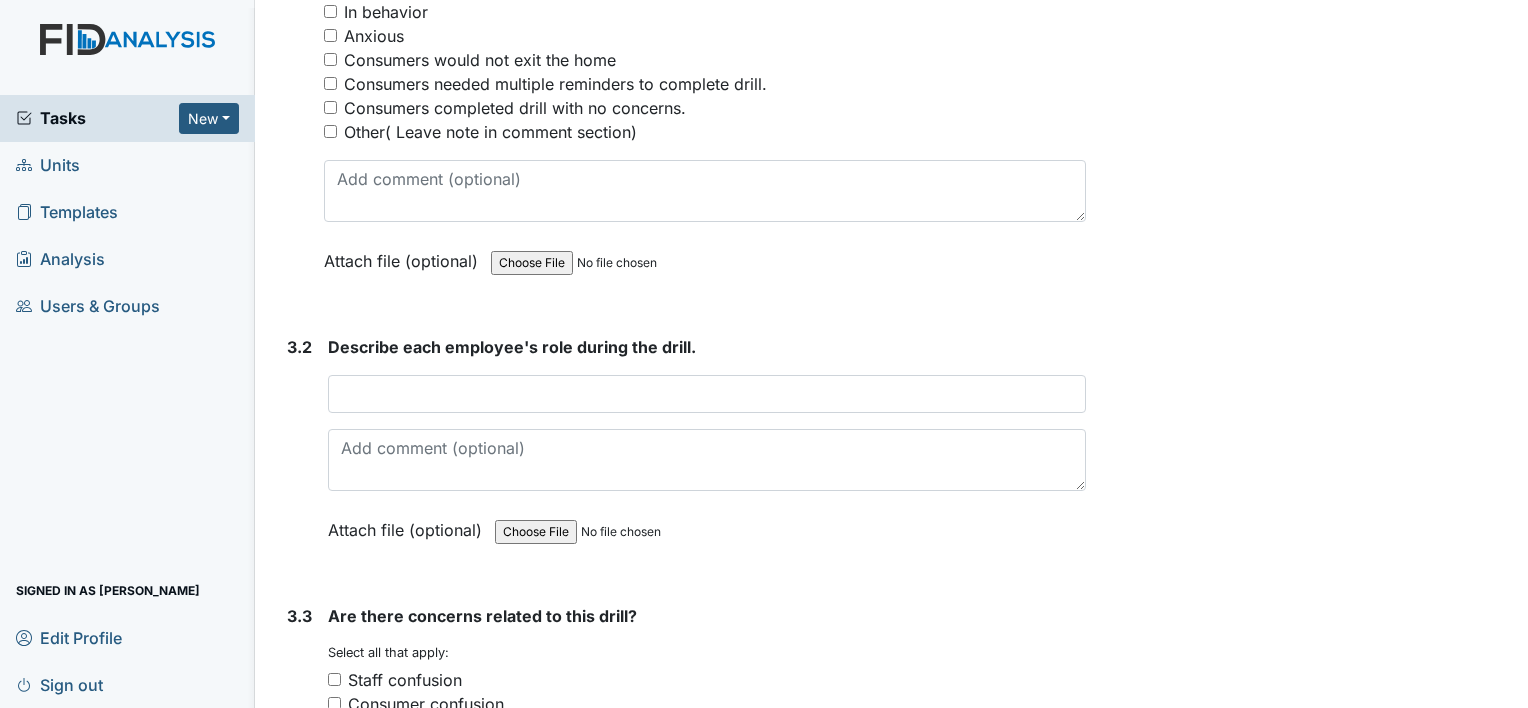 type on "CF,RJ,MS, RJ,TC MB - All in the living room" 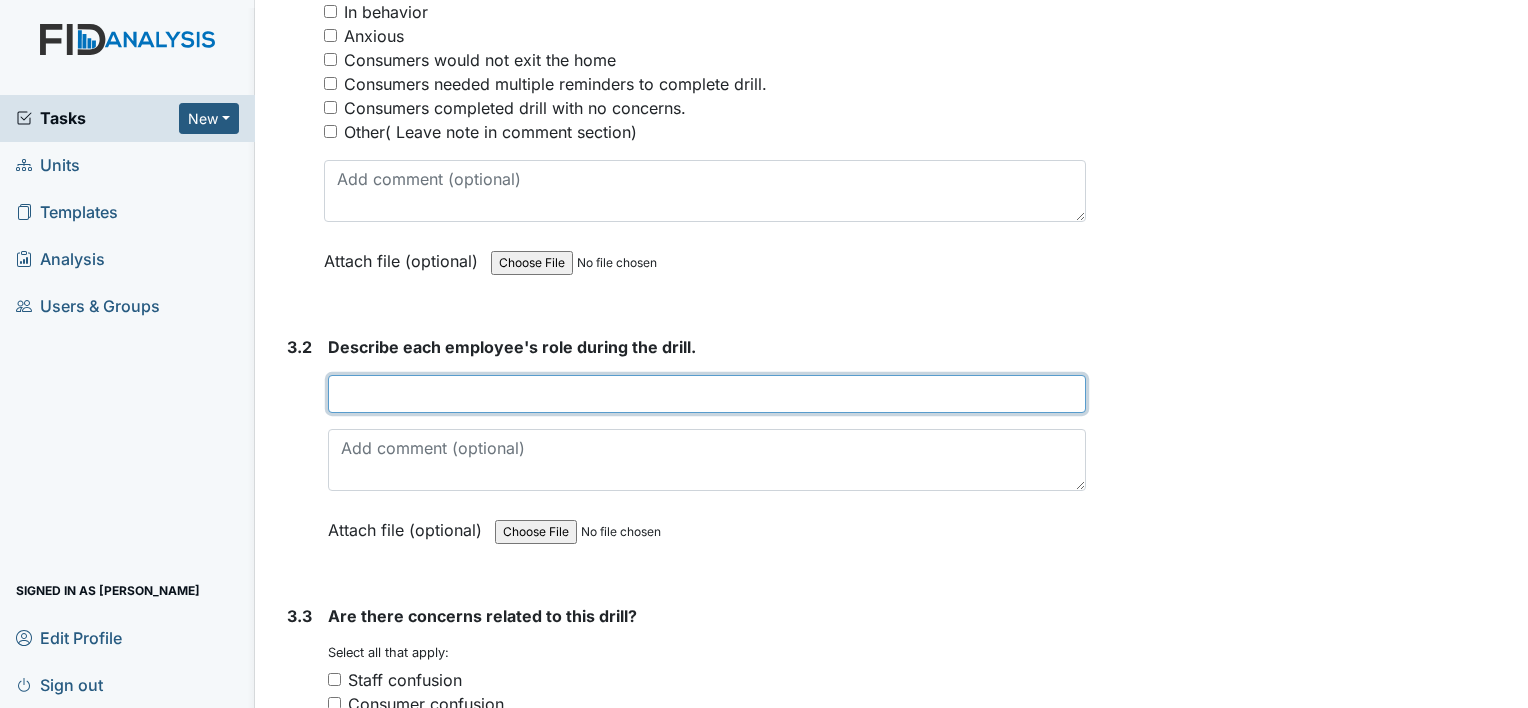 click at bounding box center (707, 394) 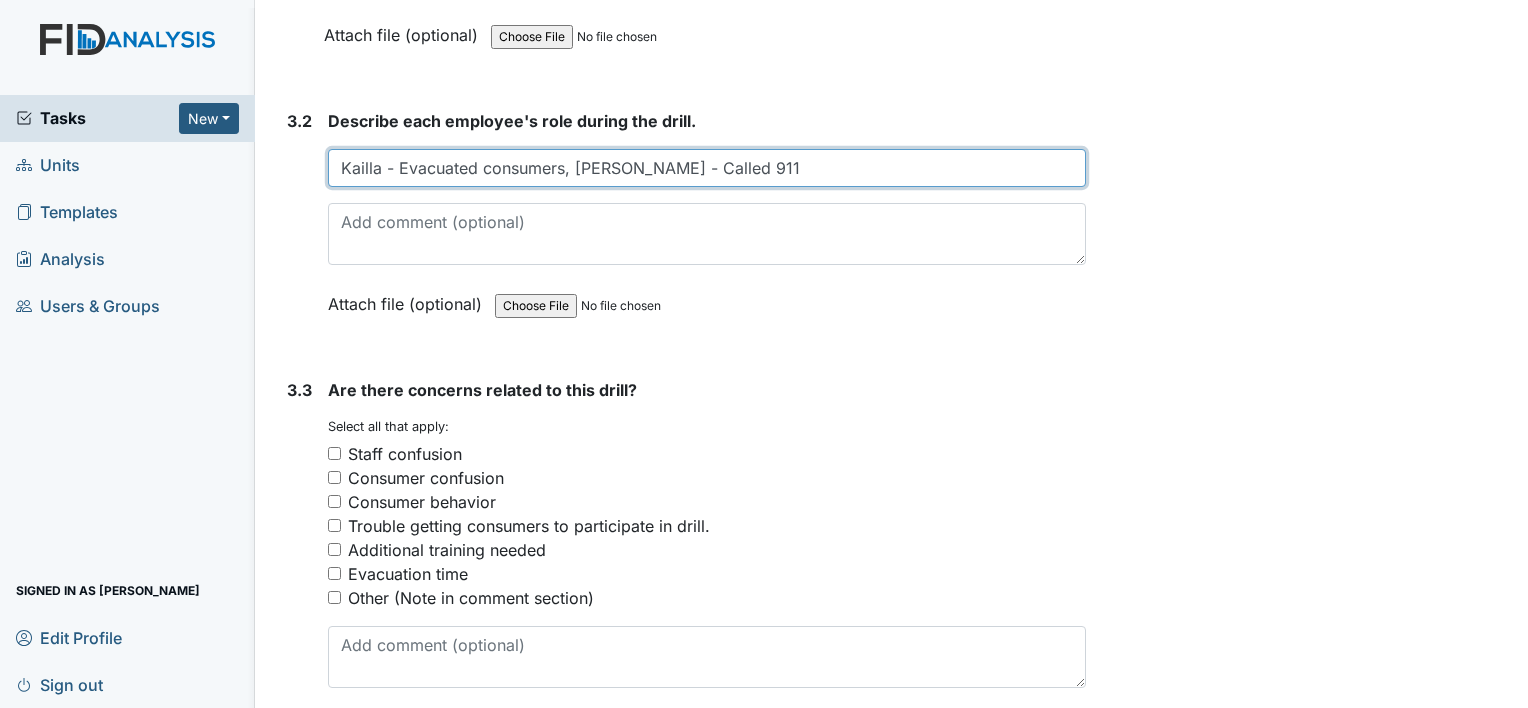 scroll, scrollTop: 2687, scrollLeft: 0, axis: vertical 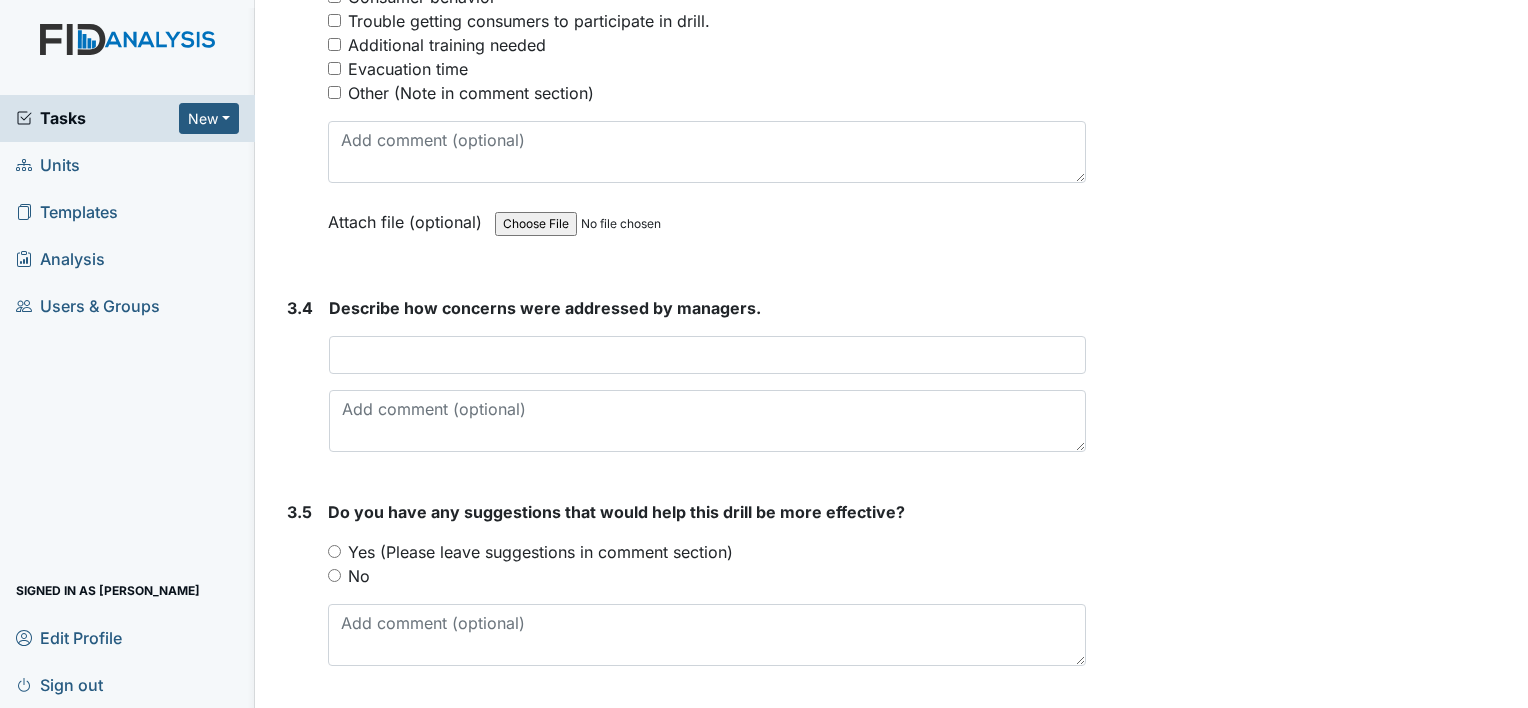 type on "Kailla - Evacuated consumers, Renee - Called 911" 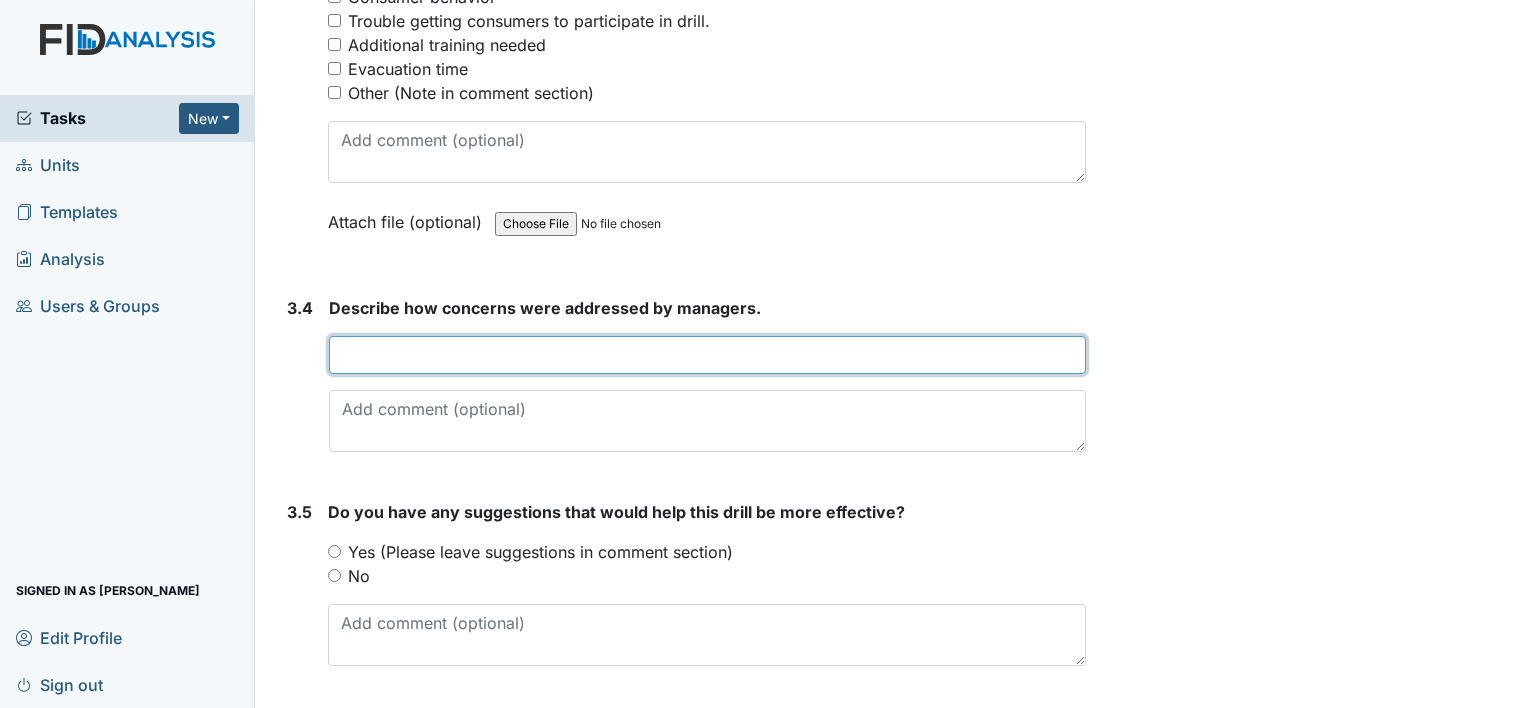 click at bounding box center (707, 355) 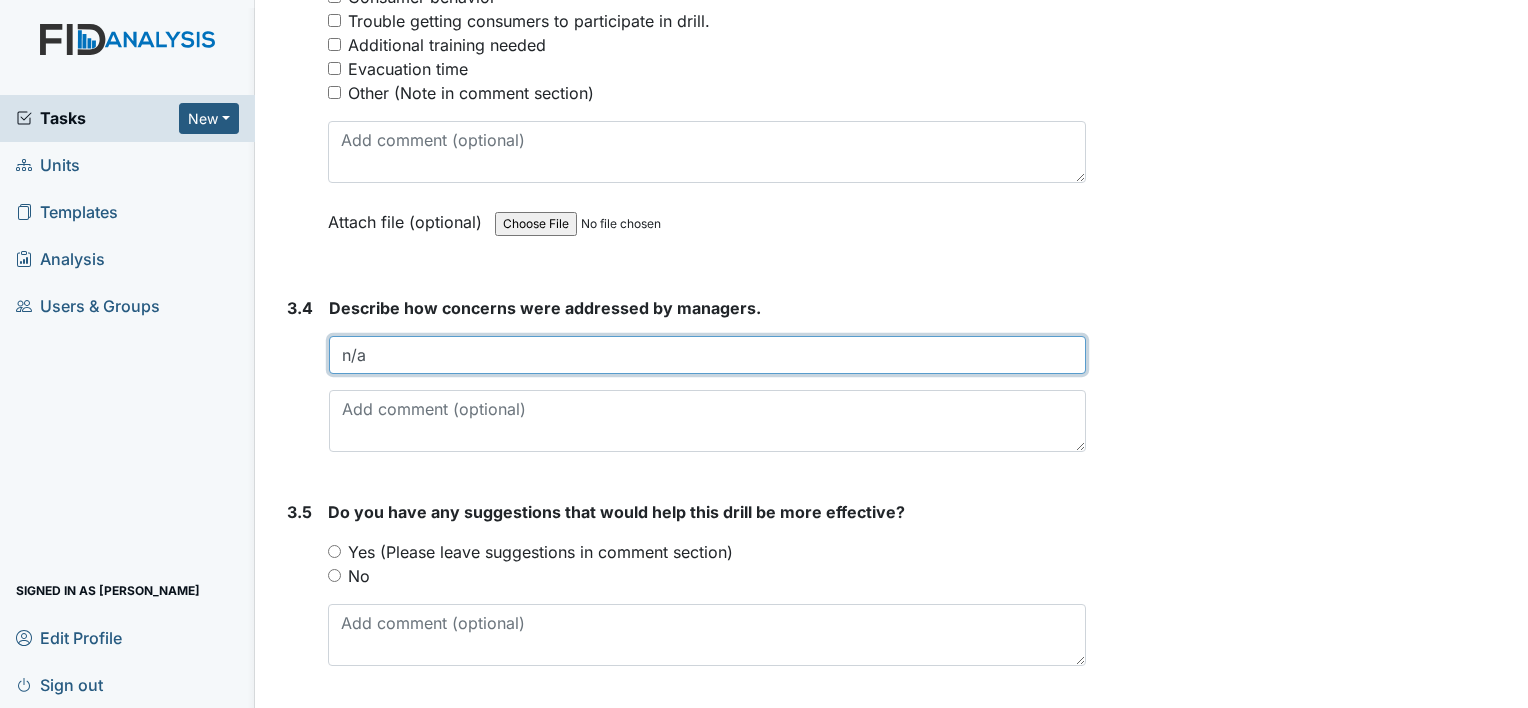 type on "n/a" 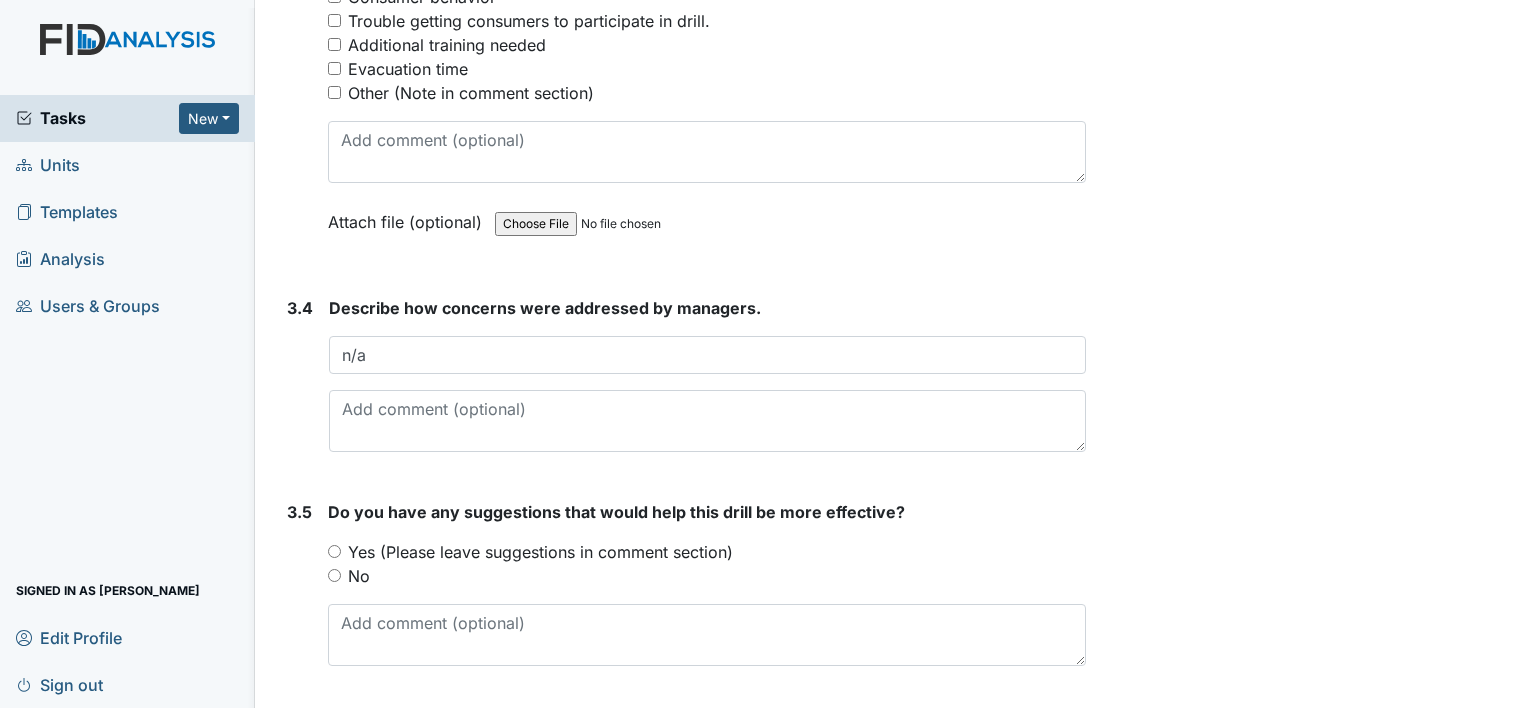 click on "No" at bounding box center (334, 575) 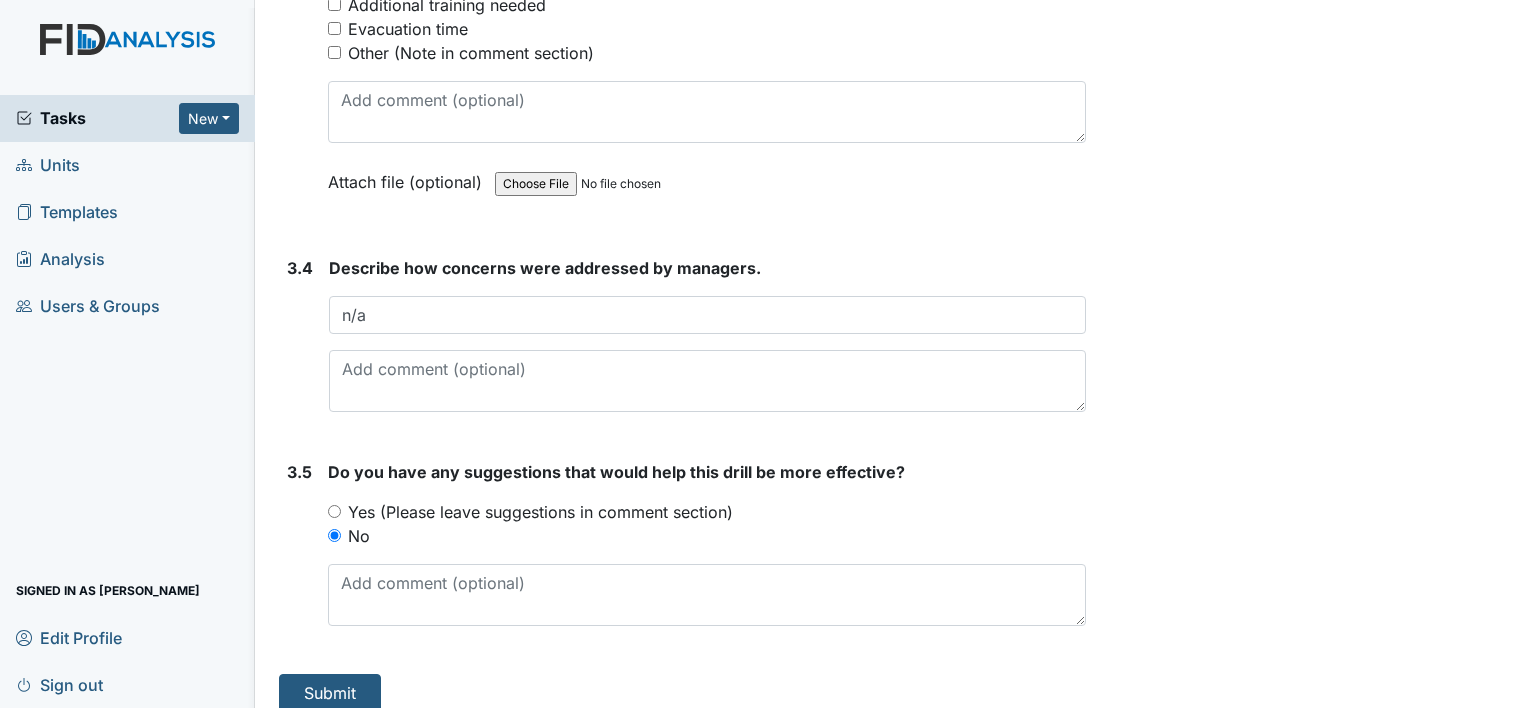 scroll, scrollTop: 3174, scrollLeft: 0, axis: vertical 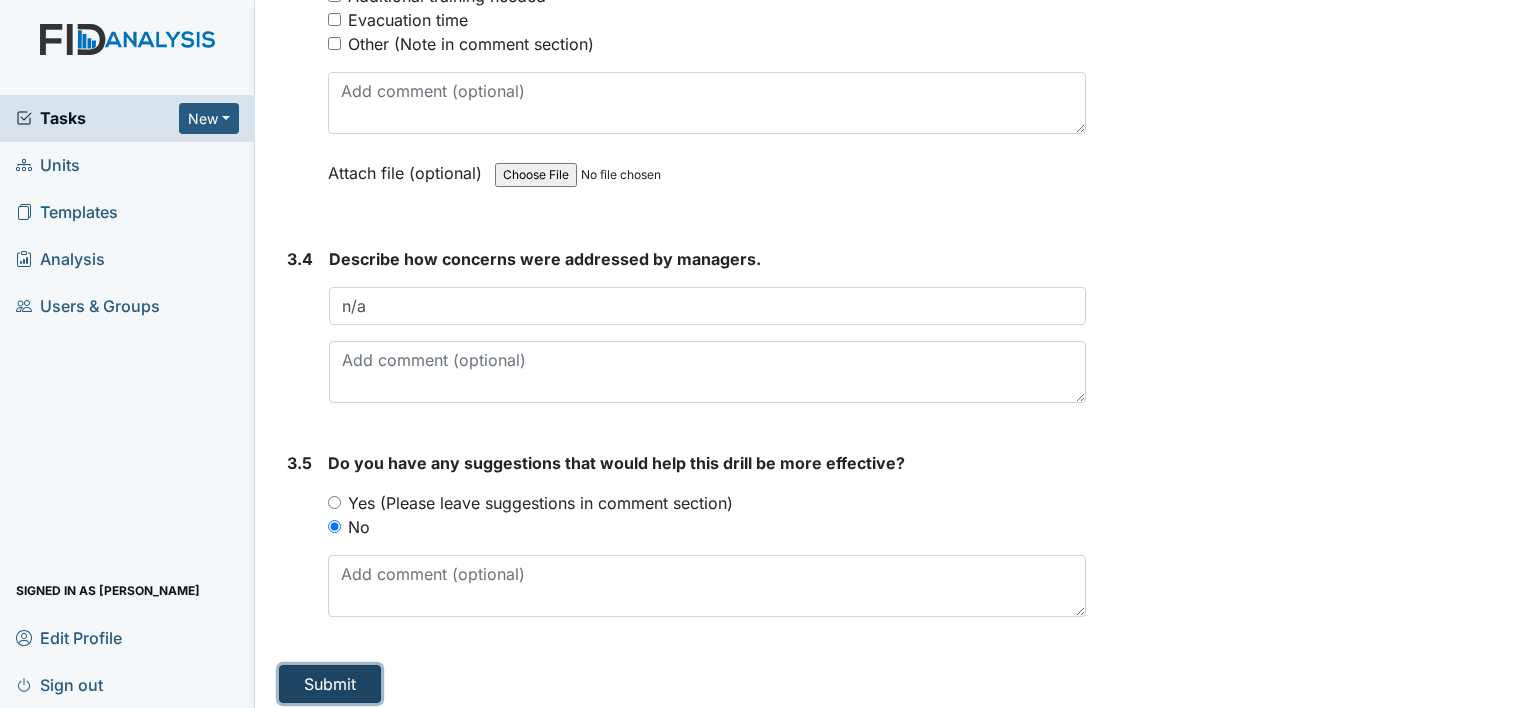 click on "Submit" at bounding box center (330, 684) 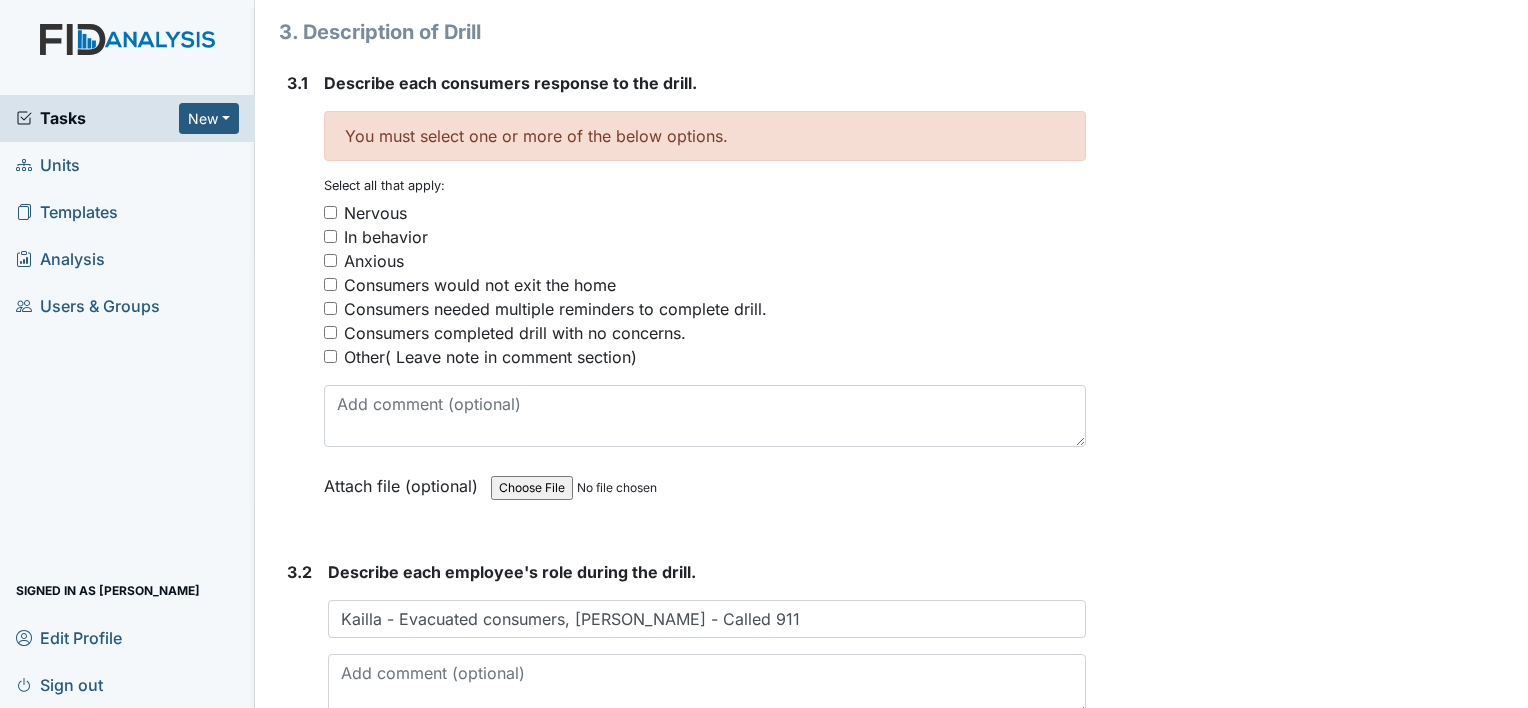 scroll, scrollTop: 2249, scrollLeft: 0, axis: vertical 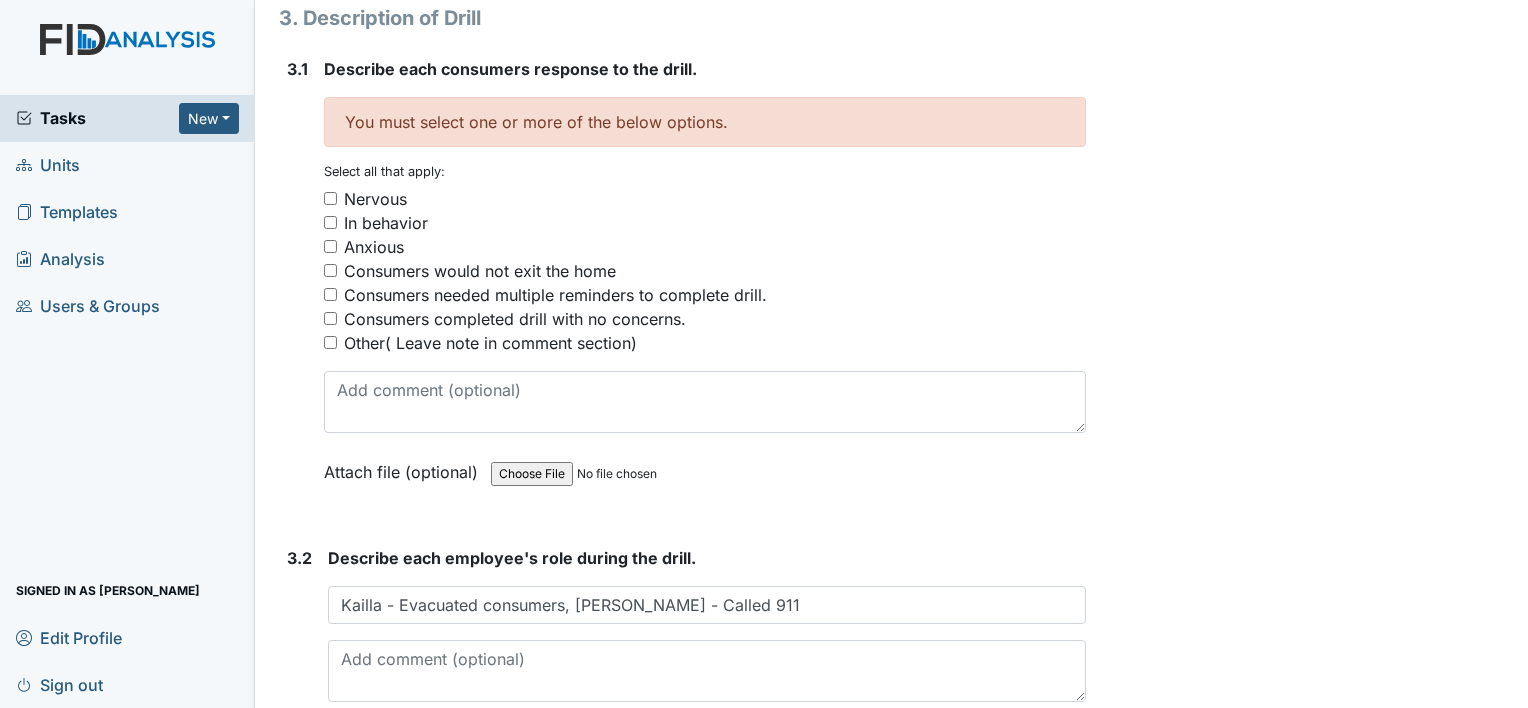 click on "Other( Leave note in comment section)" at bounding box center [330, 342] 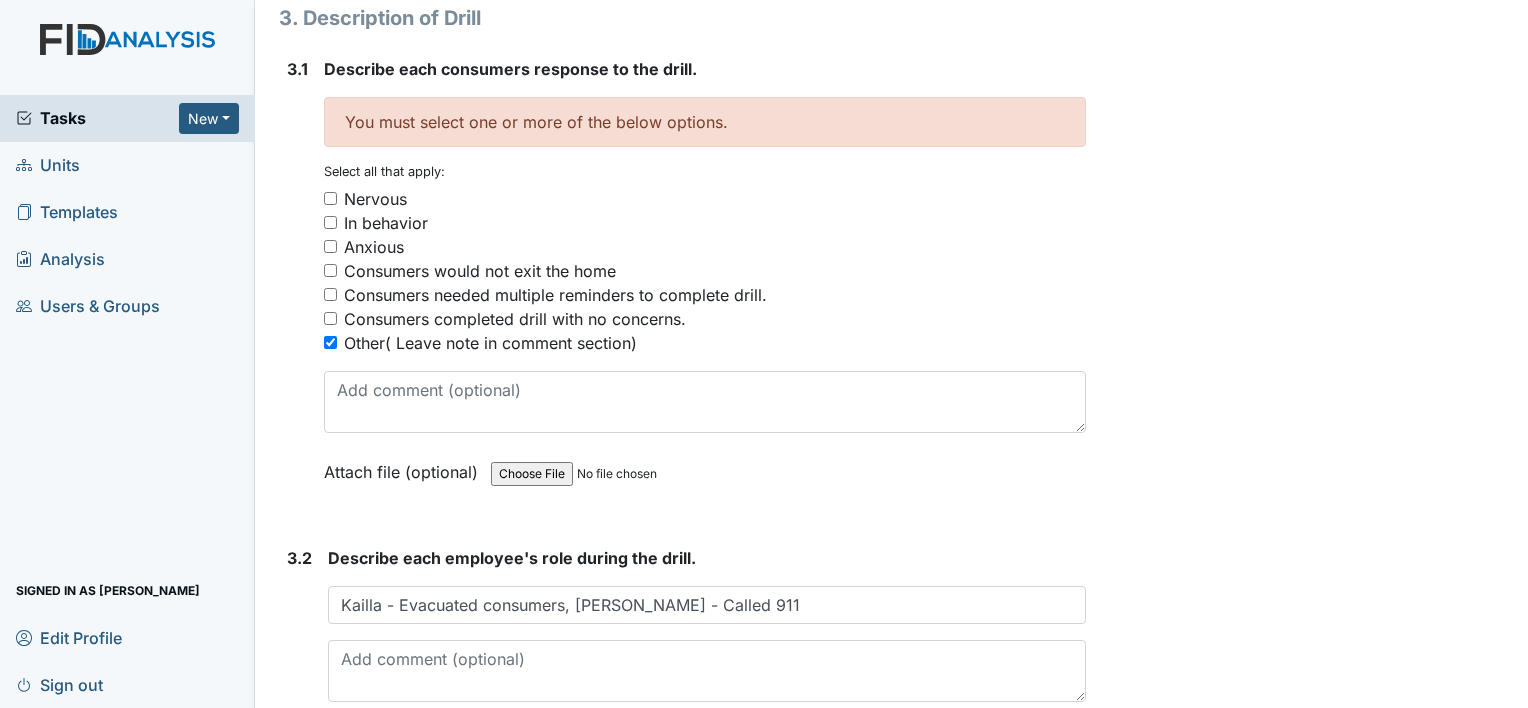 click on "Consumers completed drill with no concerns." at bounding box center [330, 318] 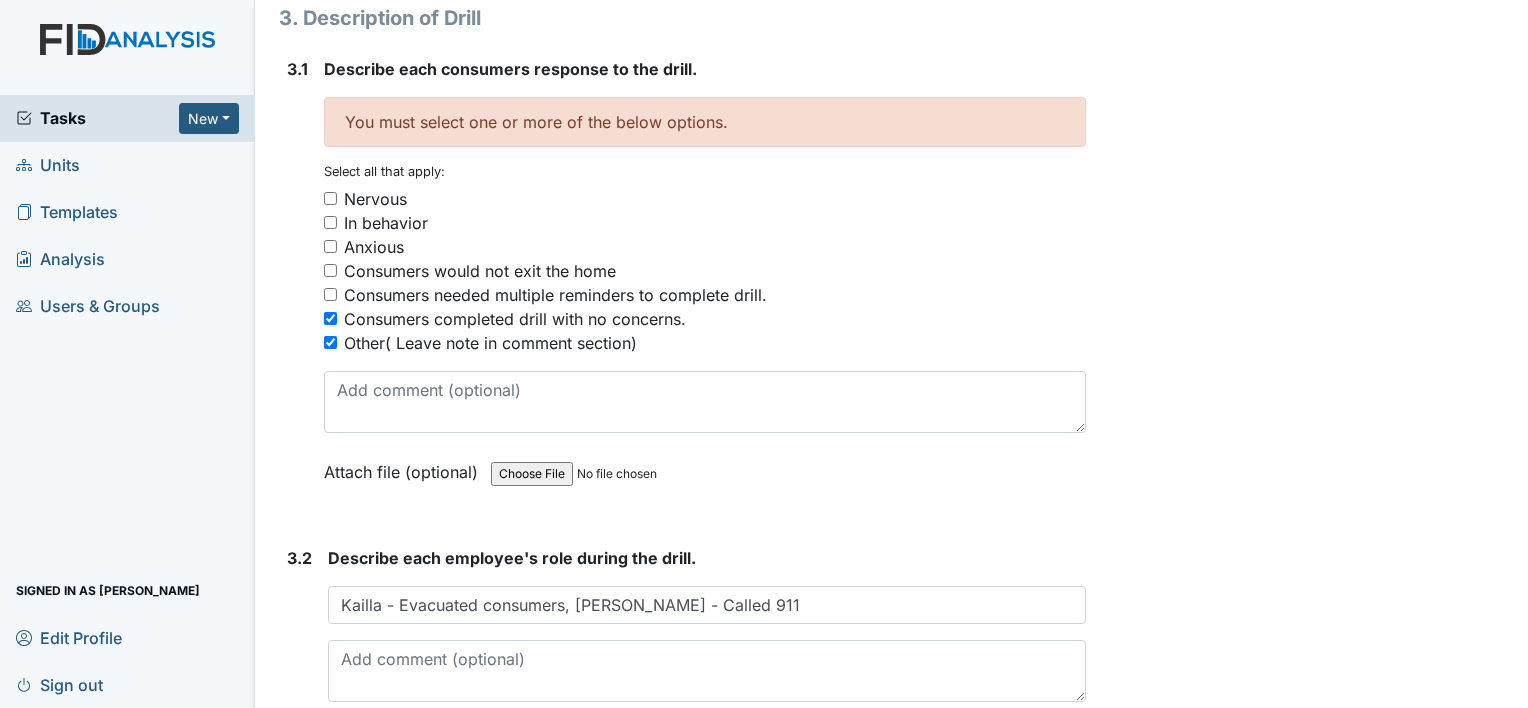 click on "Other( Leave note in comment section)" at bounding box center (705, 343) 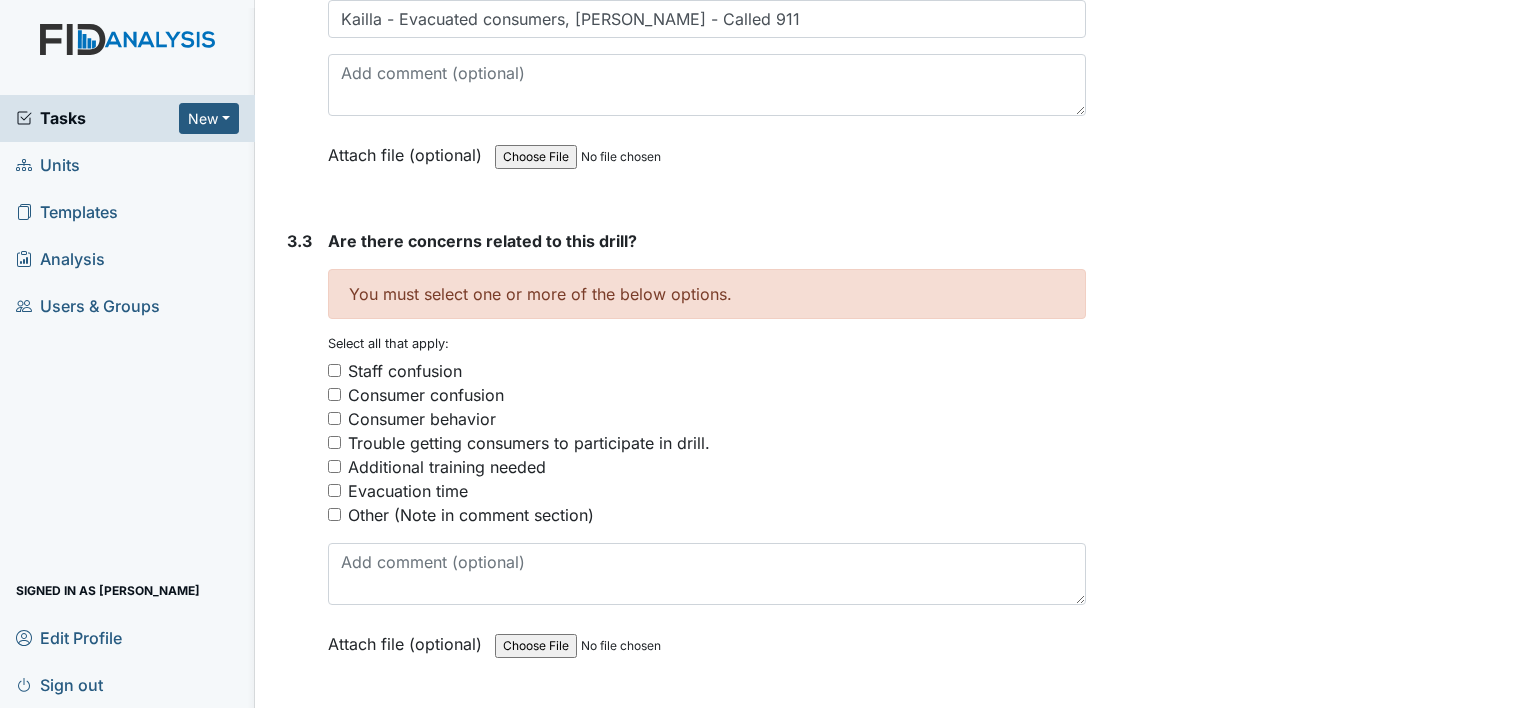 scroll, scrollTop: 2901, scrollLeft: 0, axis: vertical 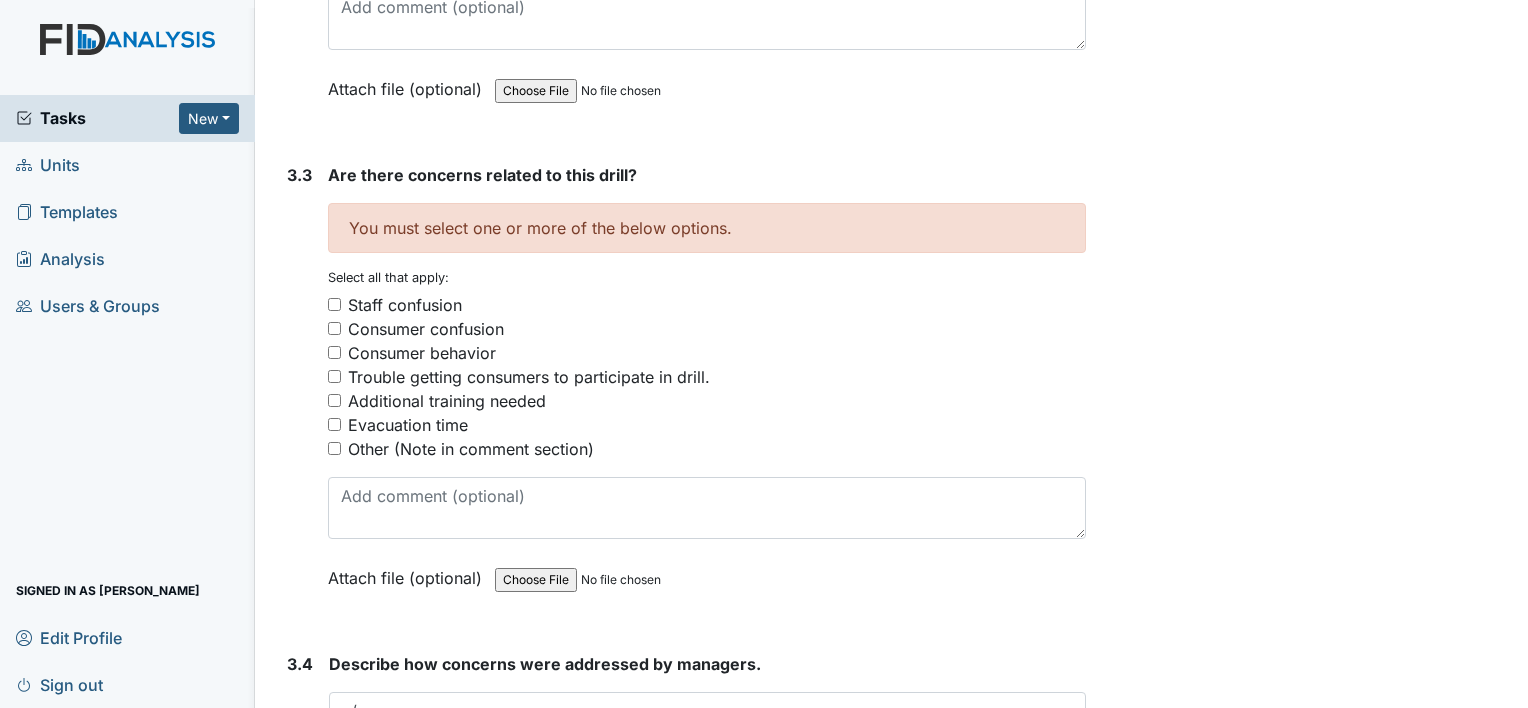 click on "Trouble getting consumers to participate in drill." at bounding box center [529, 377] 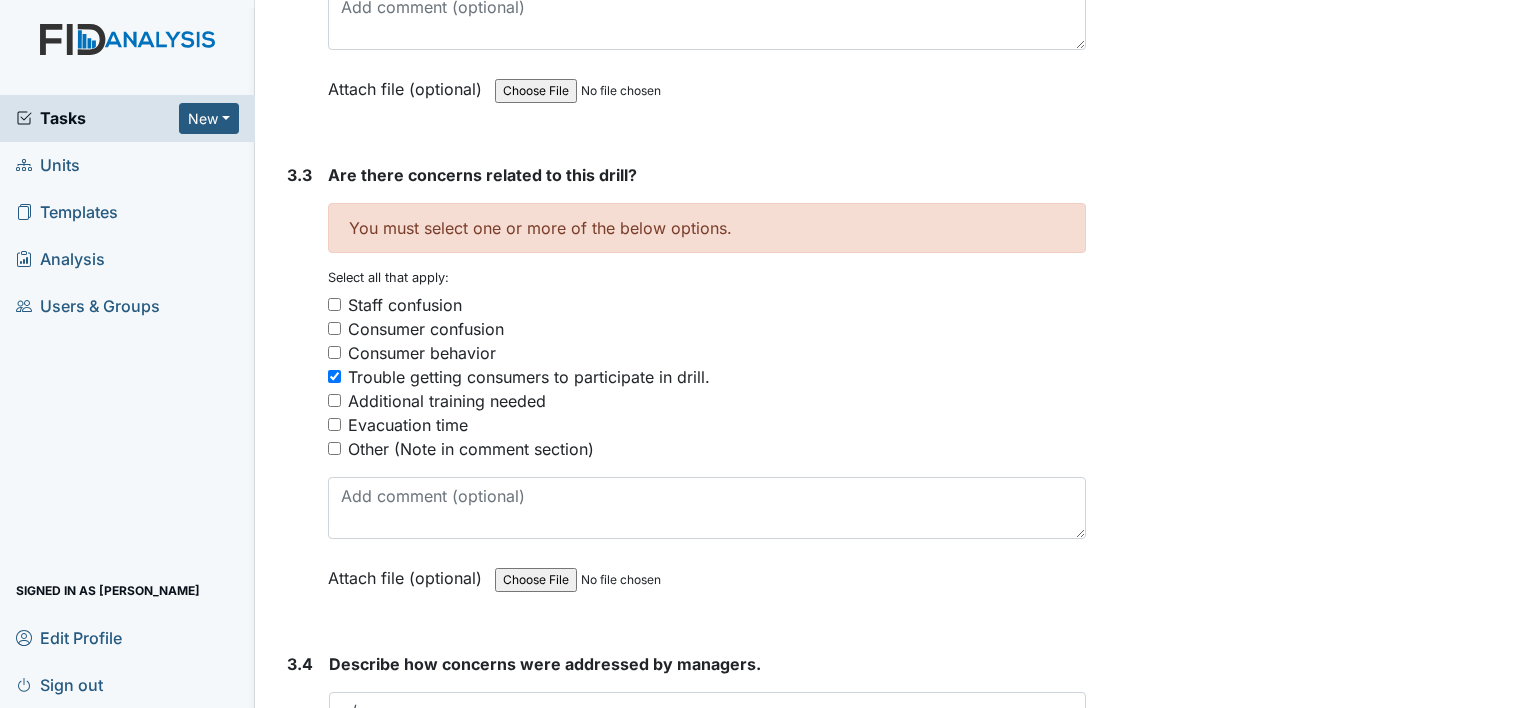 click on "Trouble getting consumers to participate in drill." at bounding box center [334, 376] 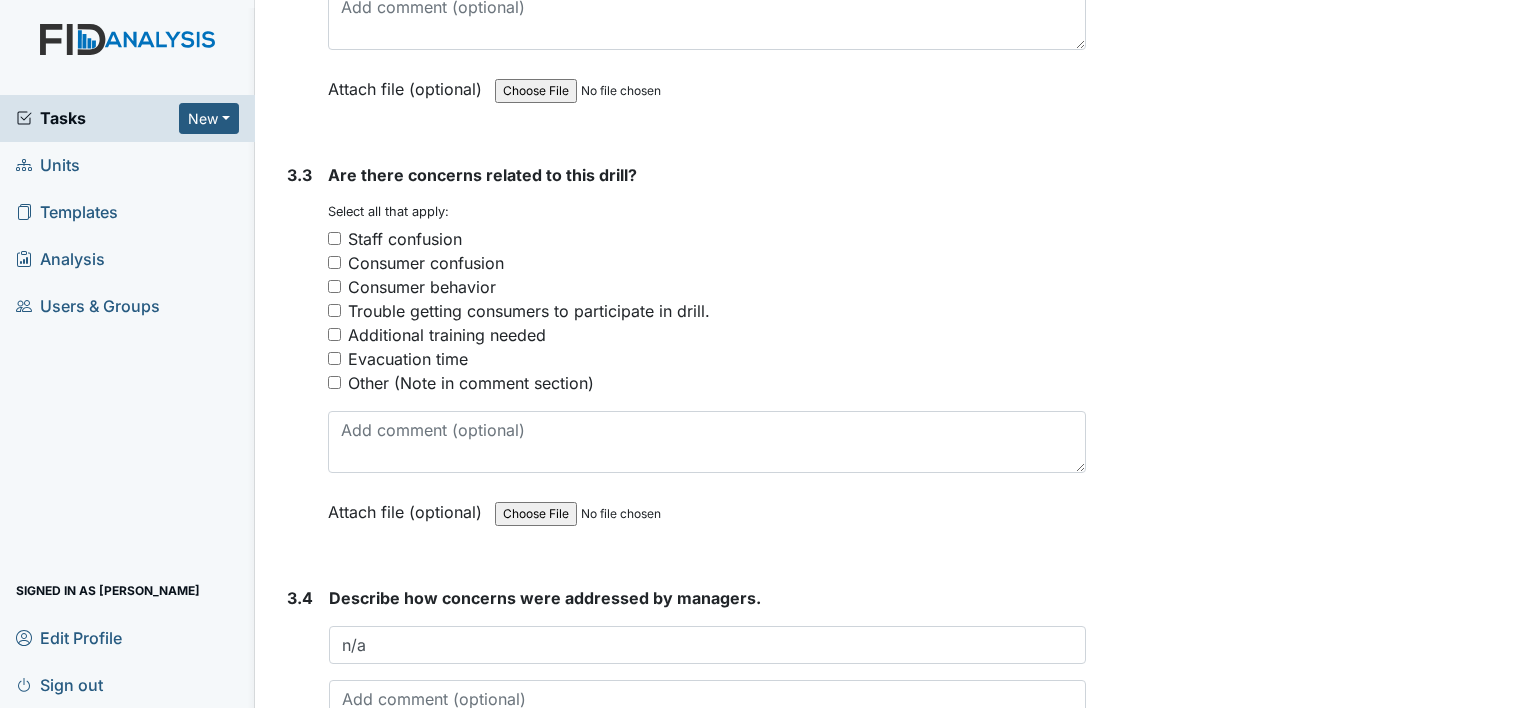 click on "Other (Note in comment section)" at bounding box center (334, 382) 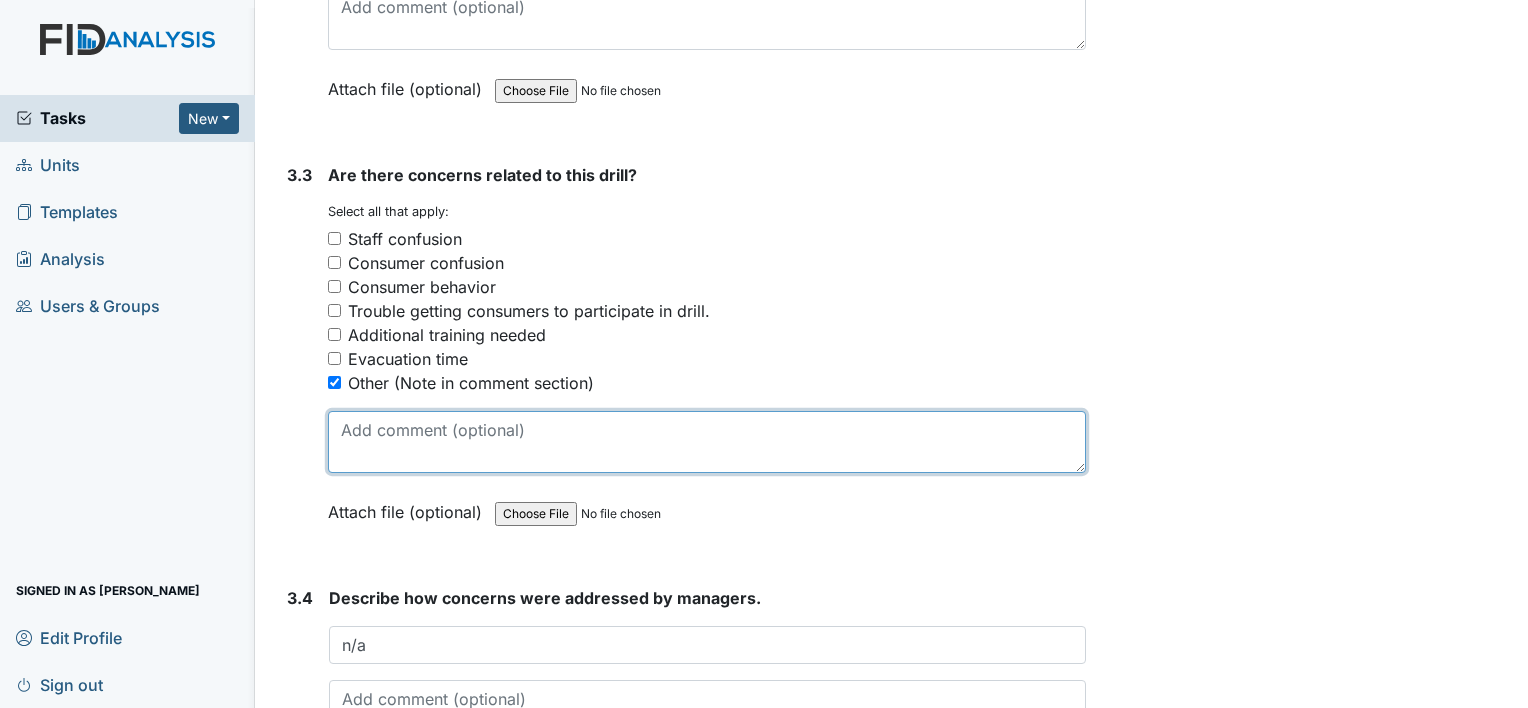 click at bounding box center (707, 442) 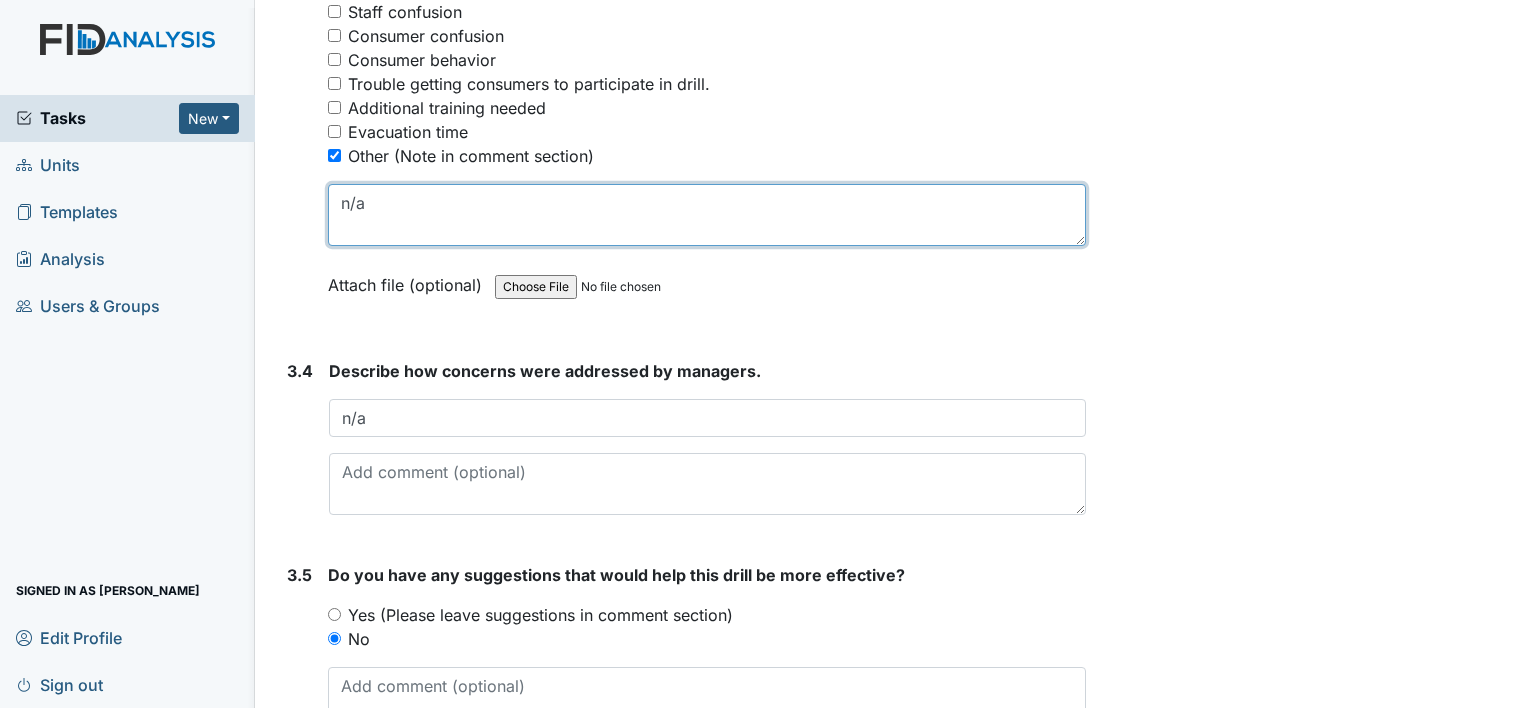 scroll, scrollTop: 3240, scrollLeft: 0, axis: vertical 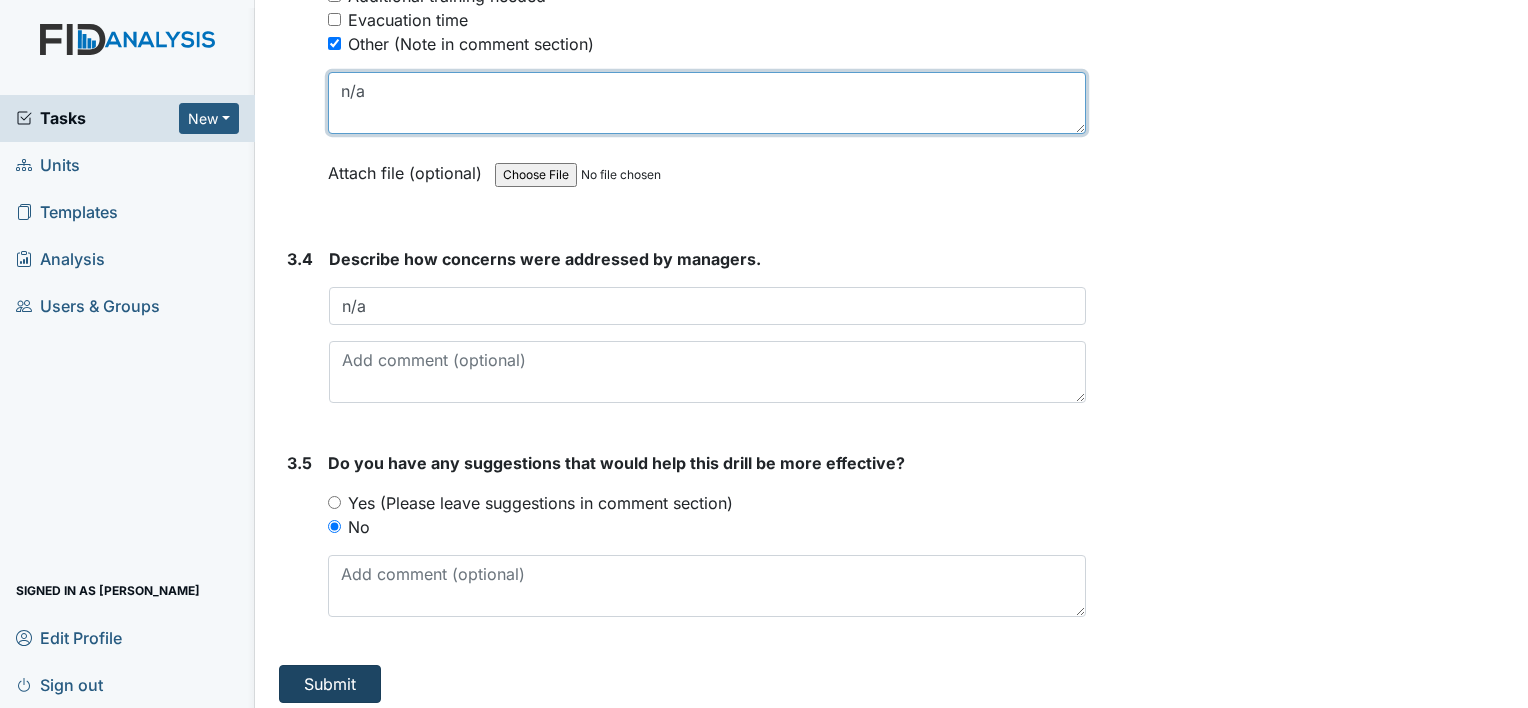 type on "n/a" 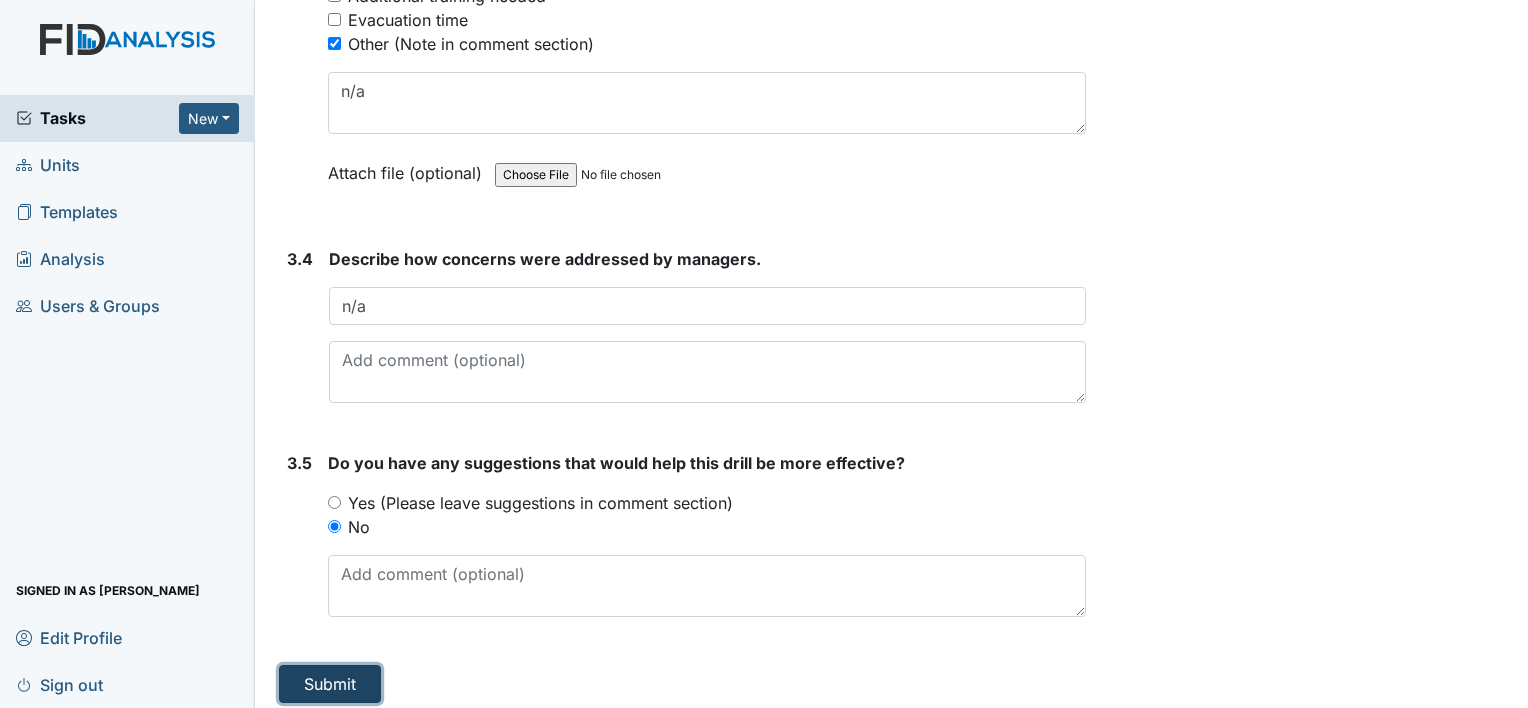 click on "Submit" at bounding box center (330, 684) 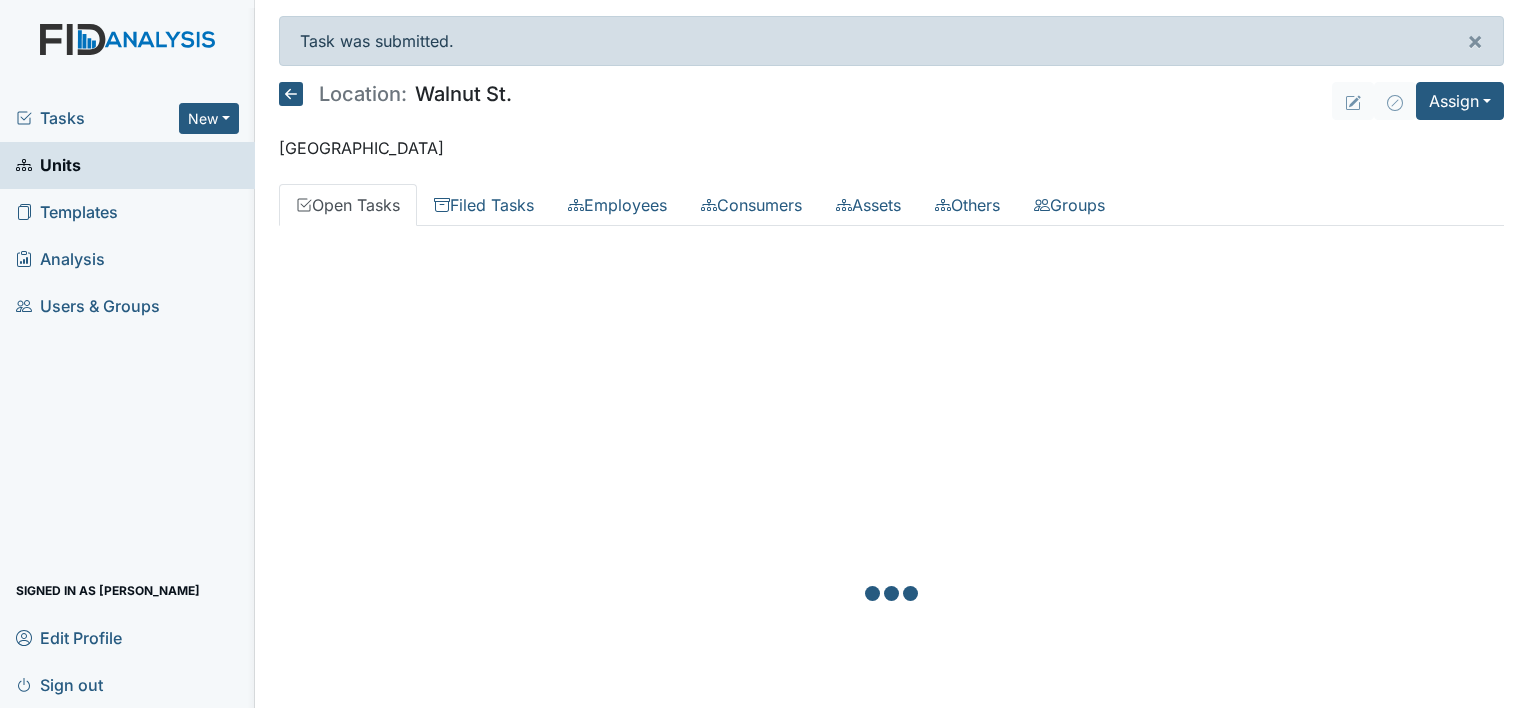 scroll, scrollTop: 0, scrollLeft: 0, axis: both 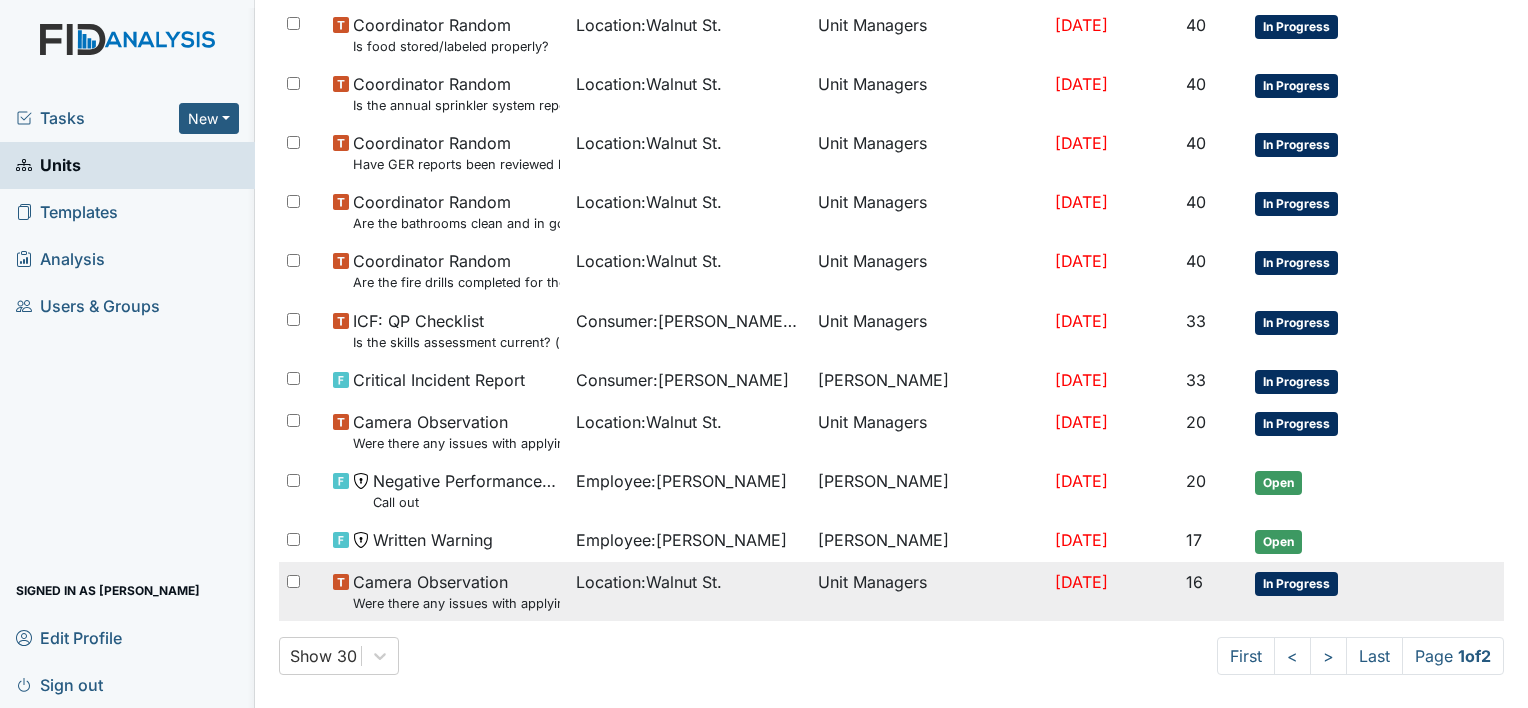 click on "Location :  Walnut St." at bounding box center (689, 591) 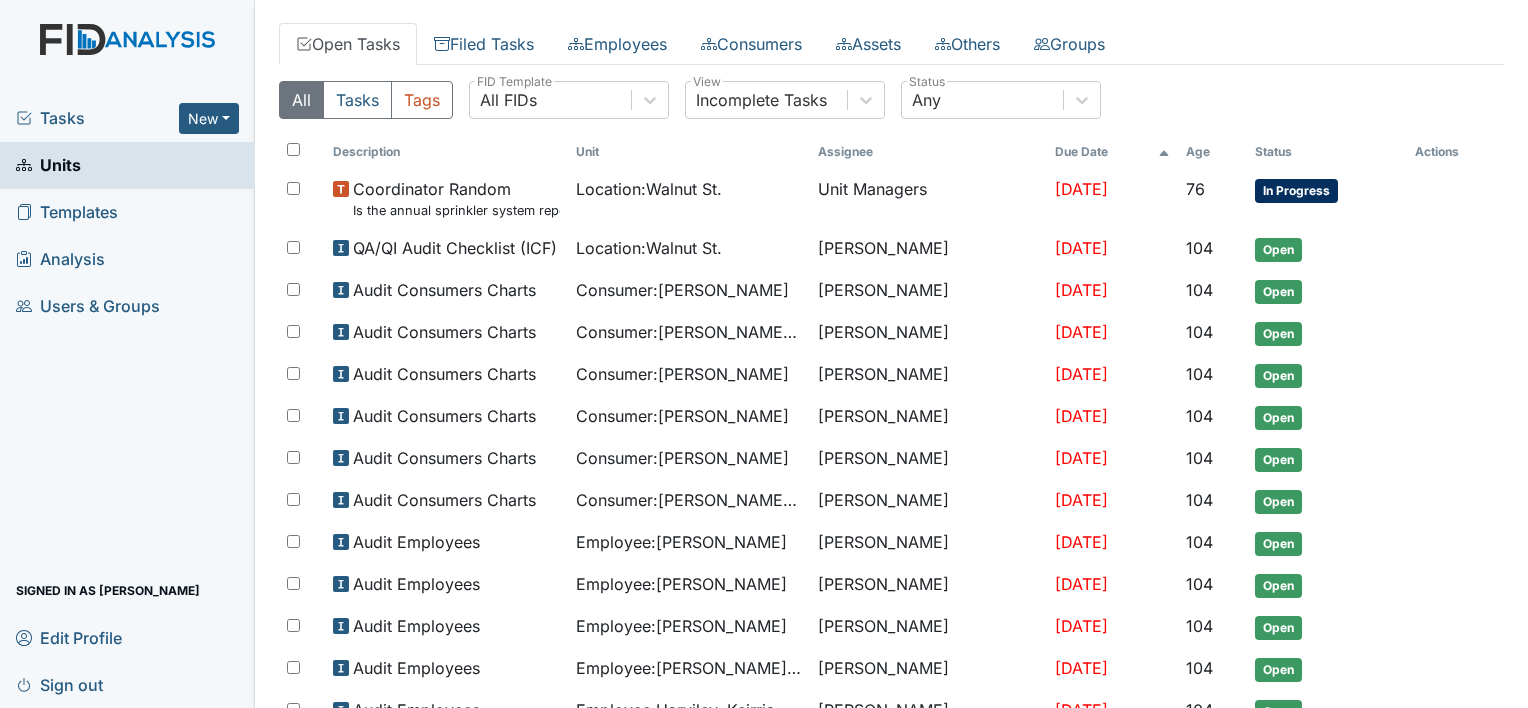 scroll, scrollTop: 171, scrollLeft: 0, axis: vertical 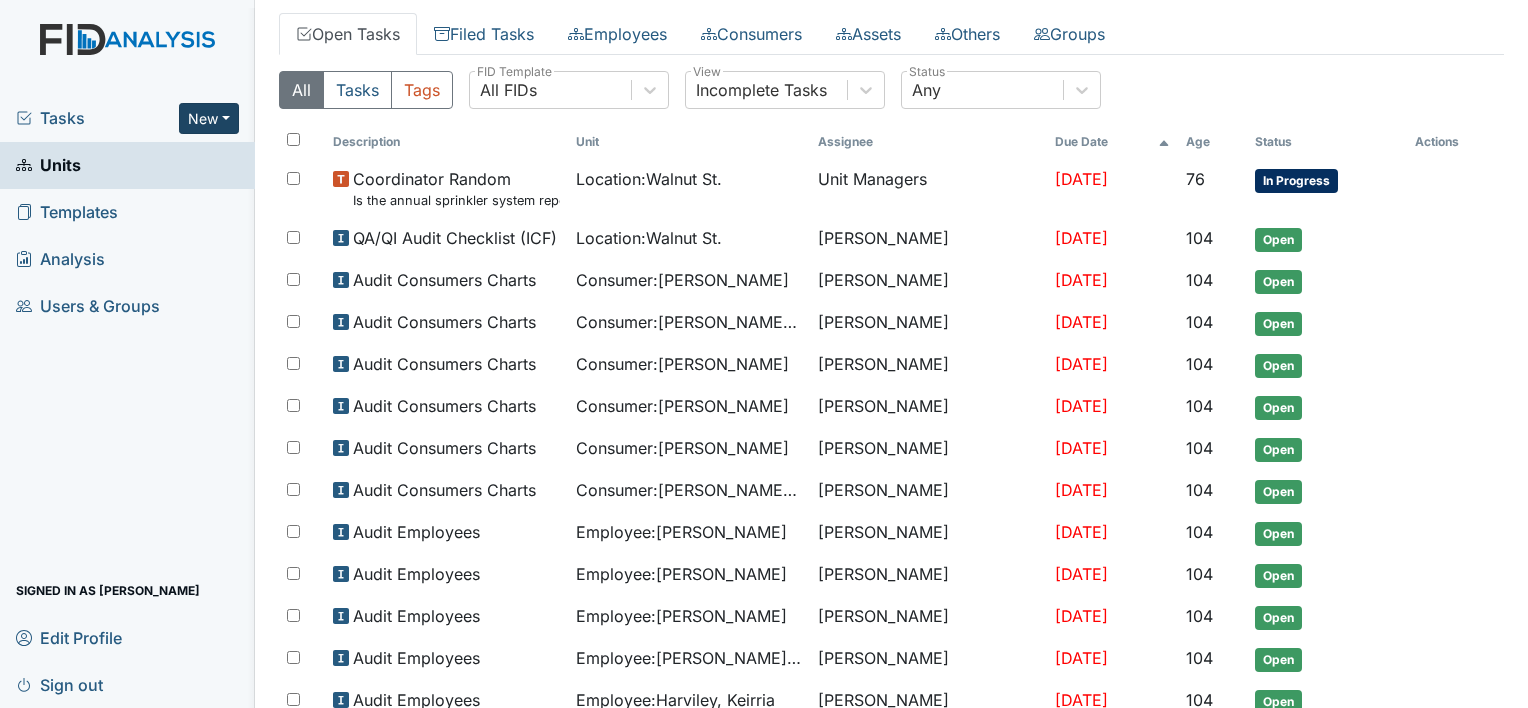 click on "New" at bounding box center [209, 118] 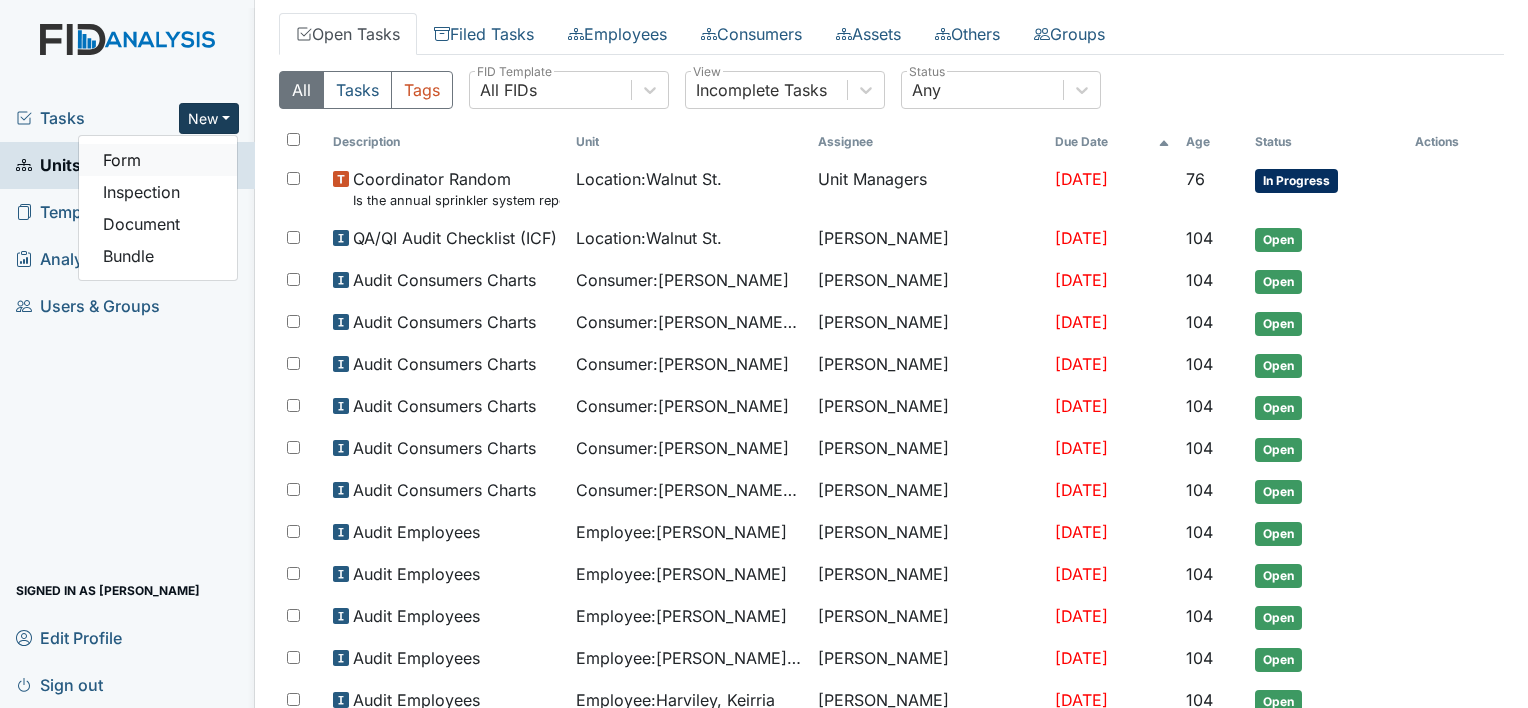 click on "Form" at bounding box center (158, 160) 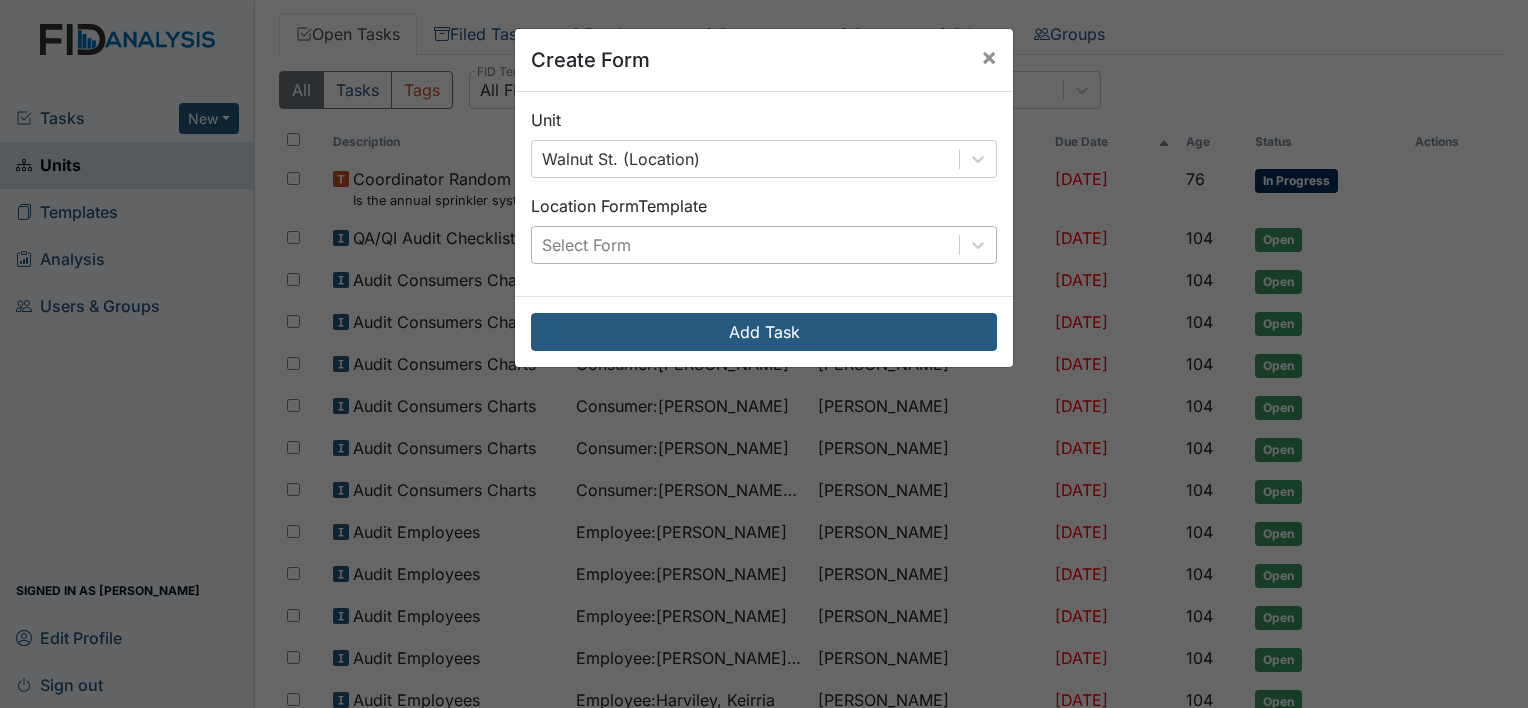 click on "Select Form" at bounding box center (745, 245) 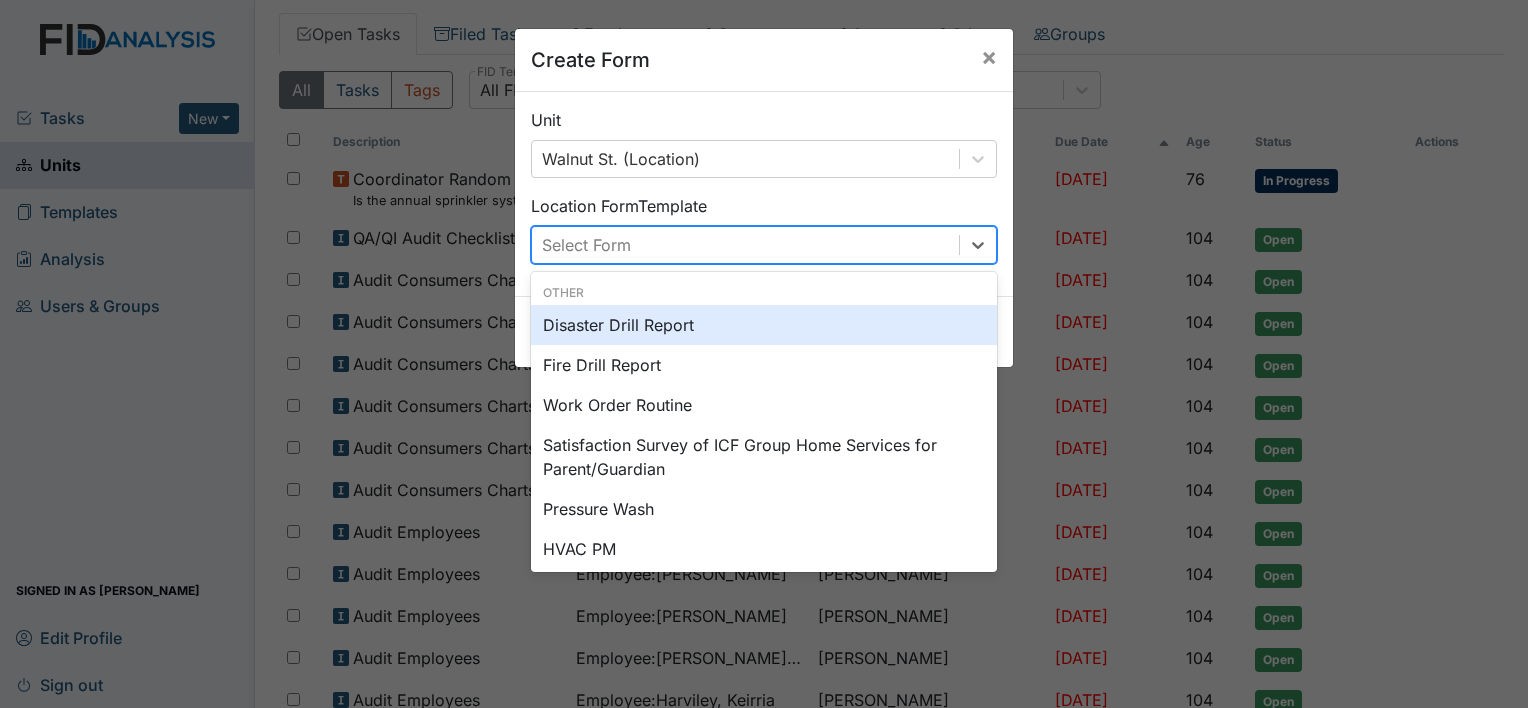 click on "Disaster Drill Report" at bounding box center (764, 325) 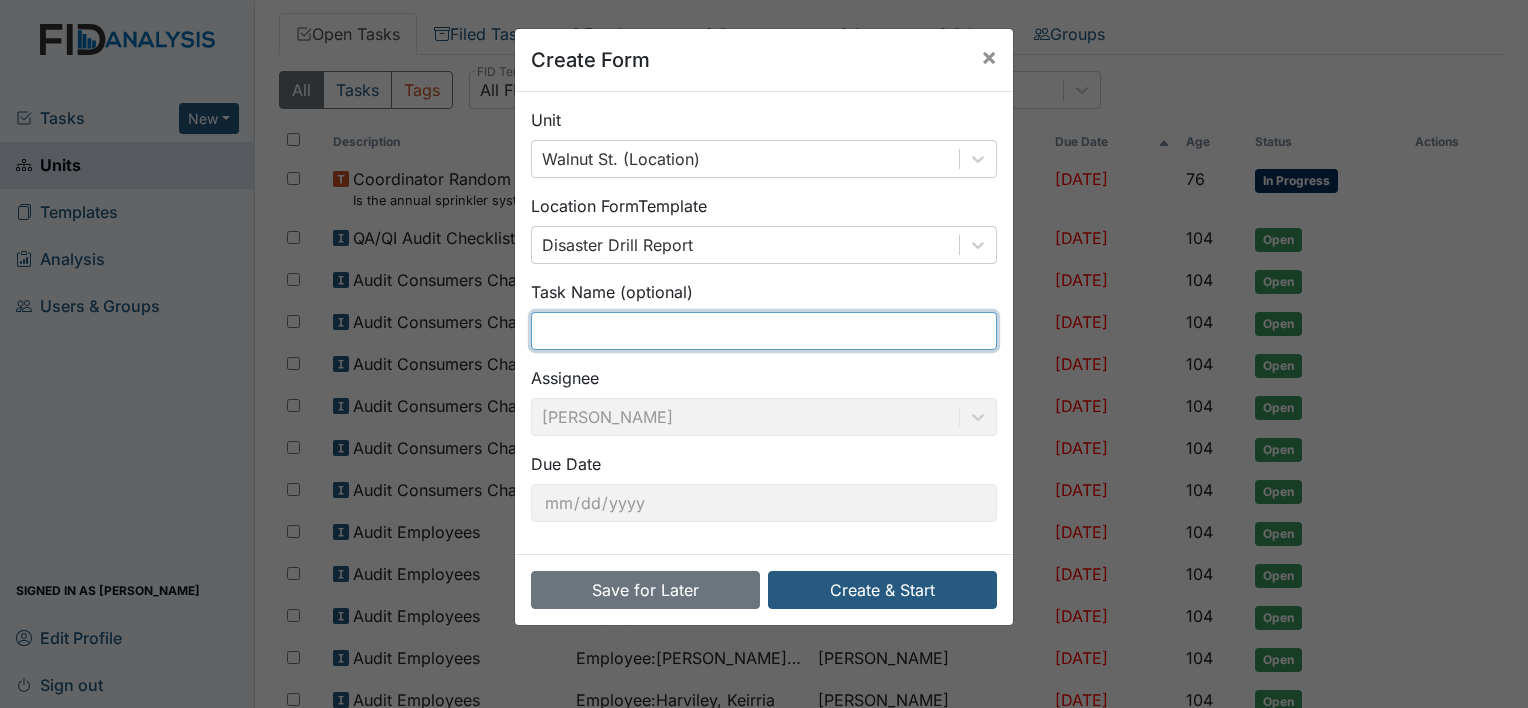 click at bounding box center [764, 331] 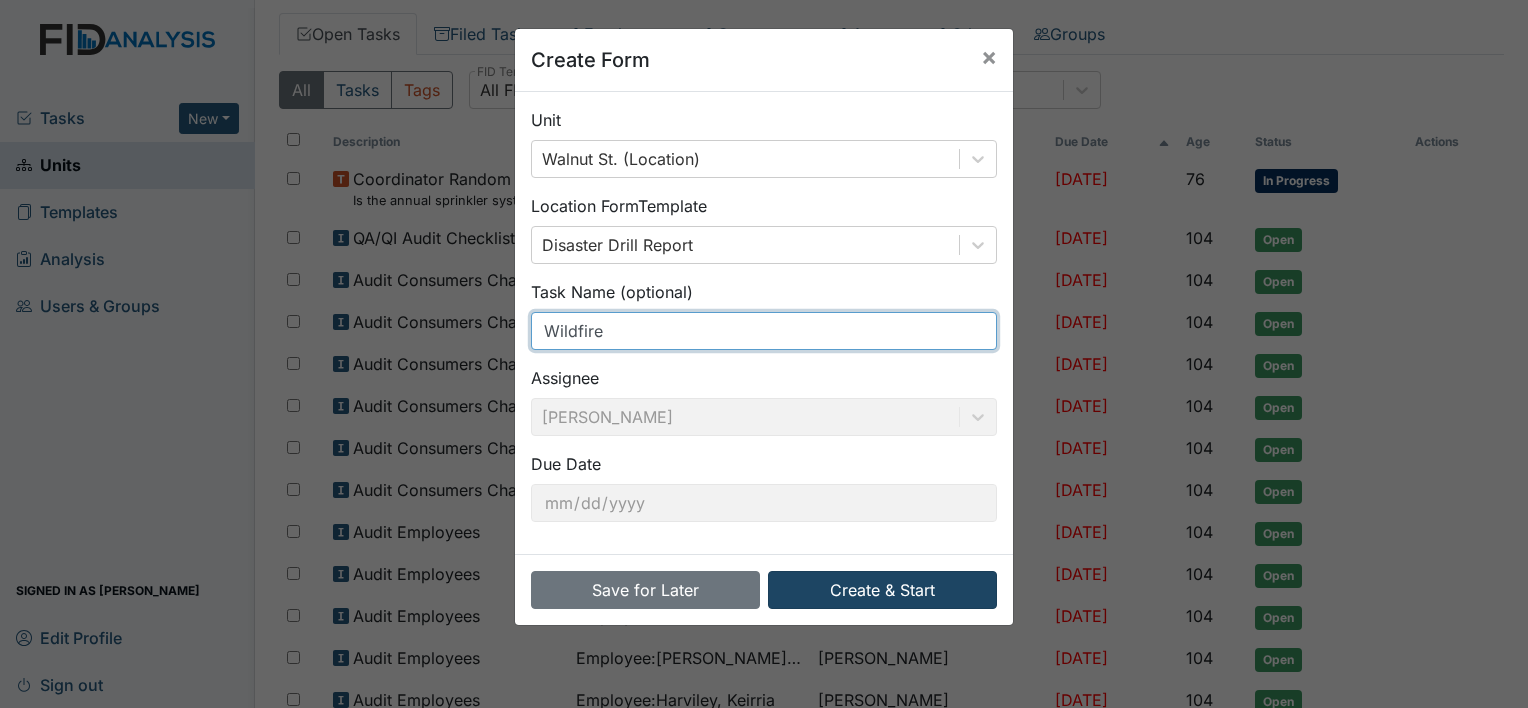 type on "Wildfire" 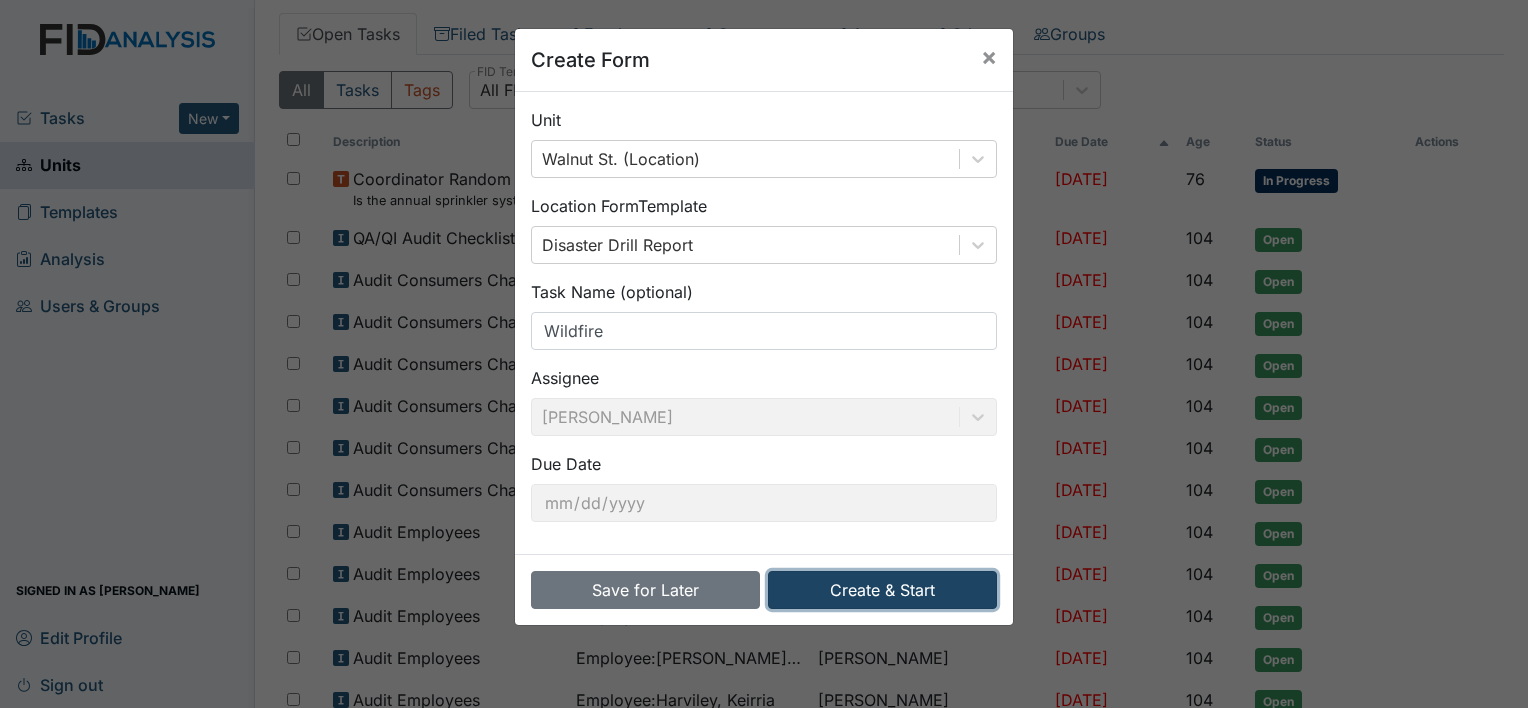 click on "Create & Start" at bounding box center (882, 590) 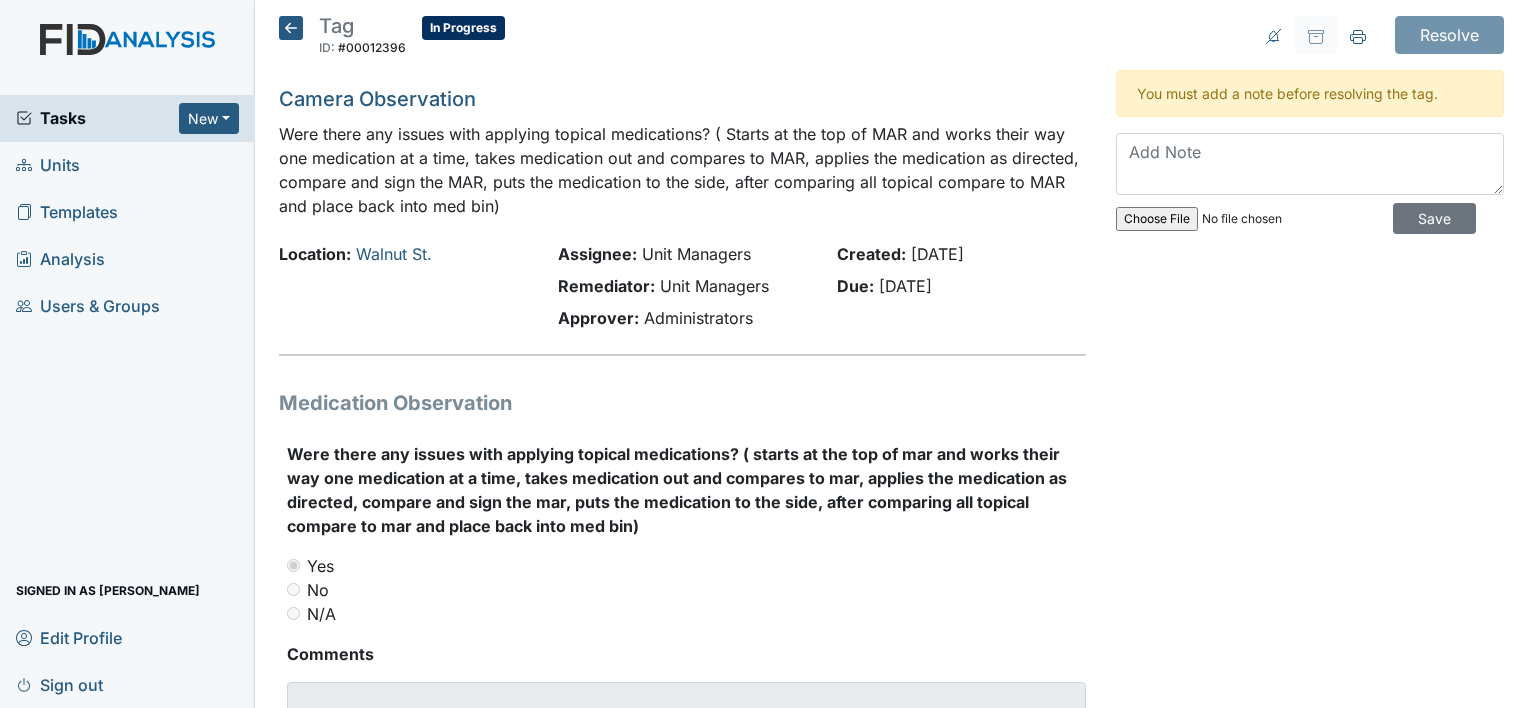 scroll, scrollTop: 0, scrollLeft: 0, axis: both 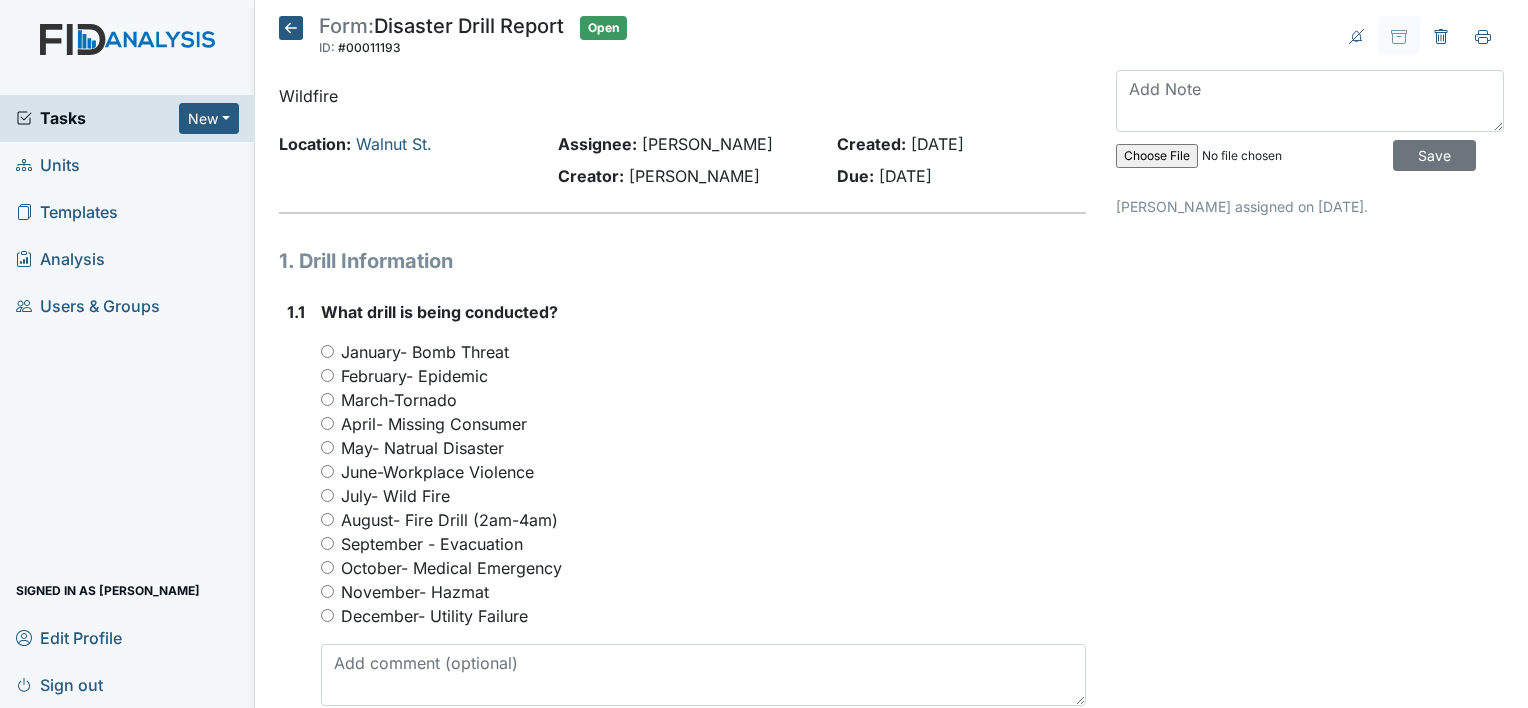 click on "July- Wild Fire" at bounding box center [703, 496] 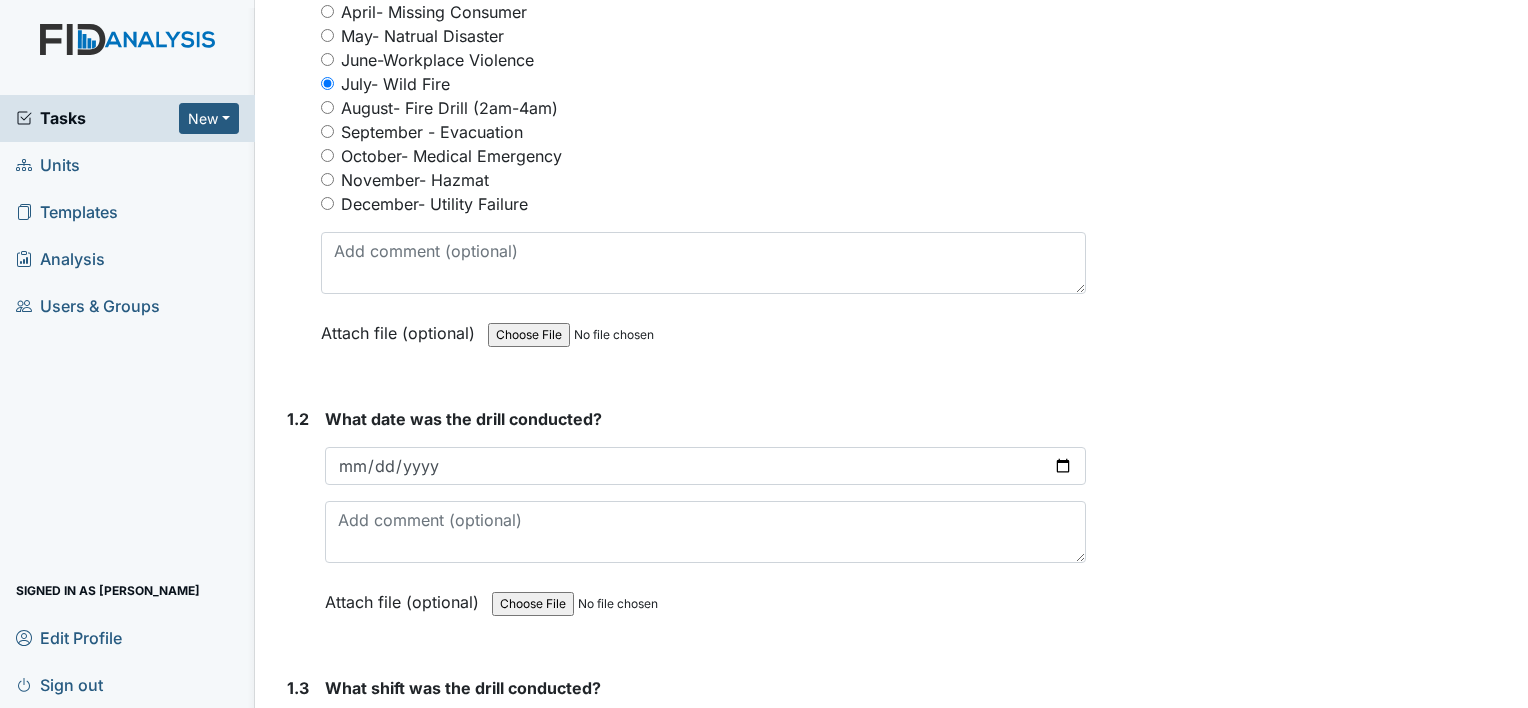 scroll, scrollTop: 452, scrollLeft: 0, axis: vertical 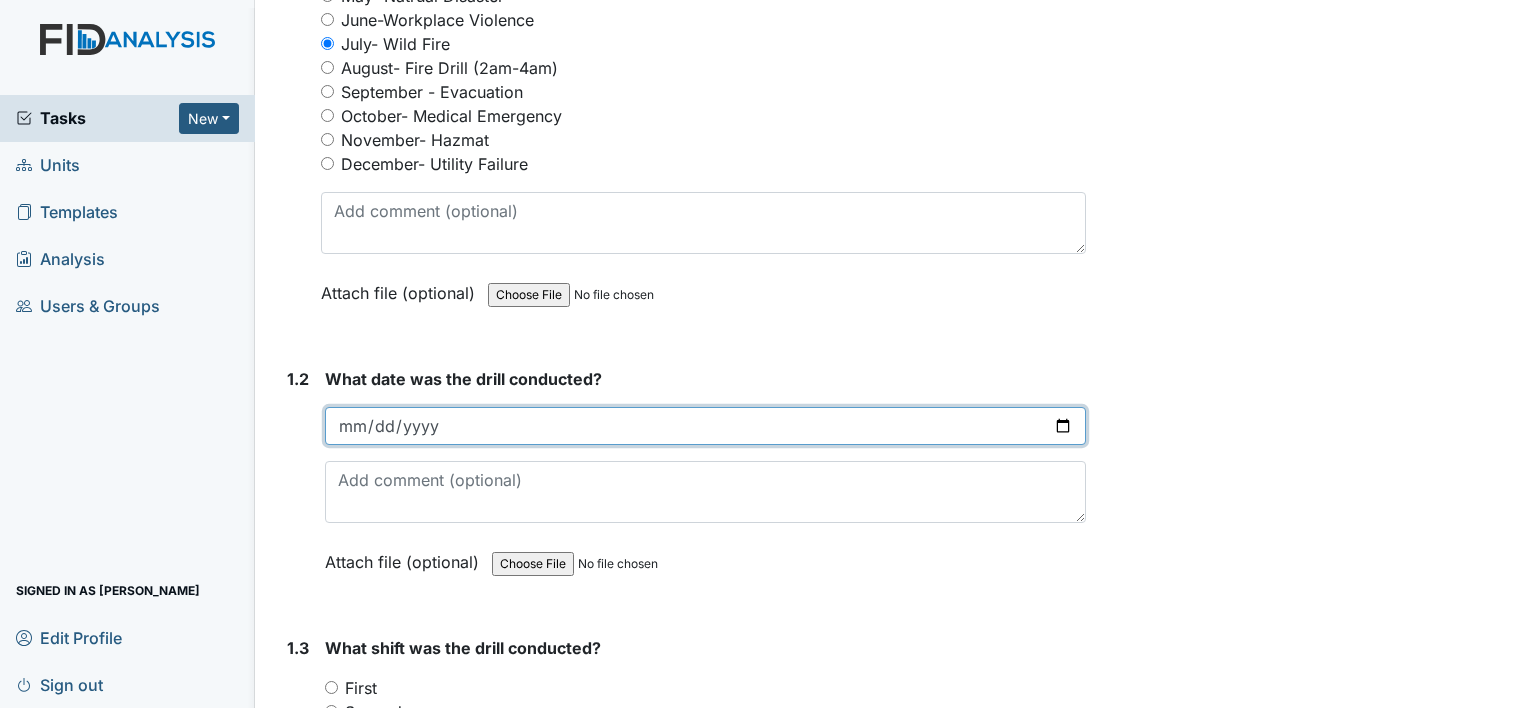 click at bounding box center [705, 426] 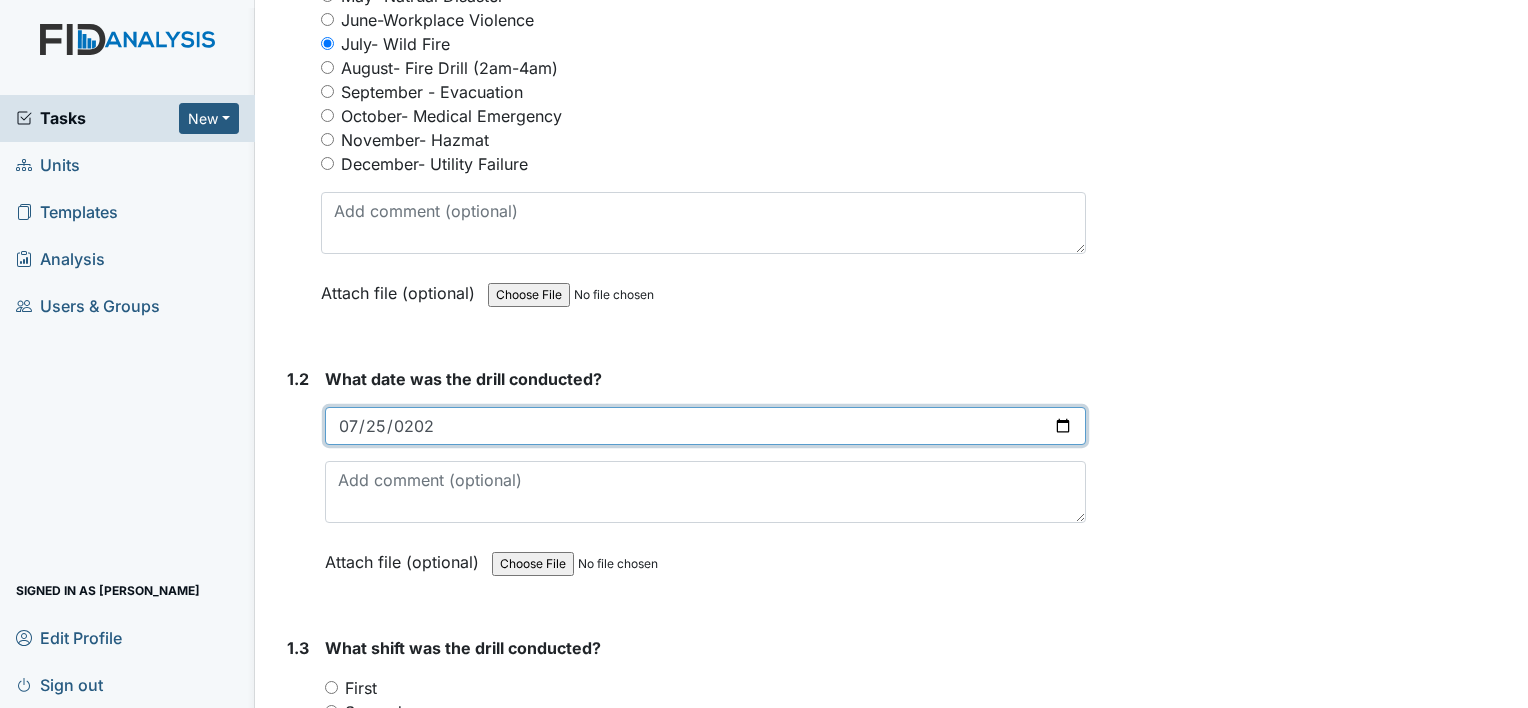 type on "2025-07-25" 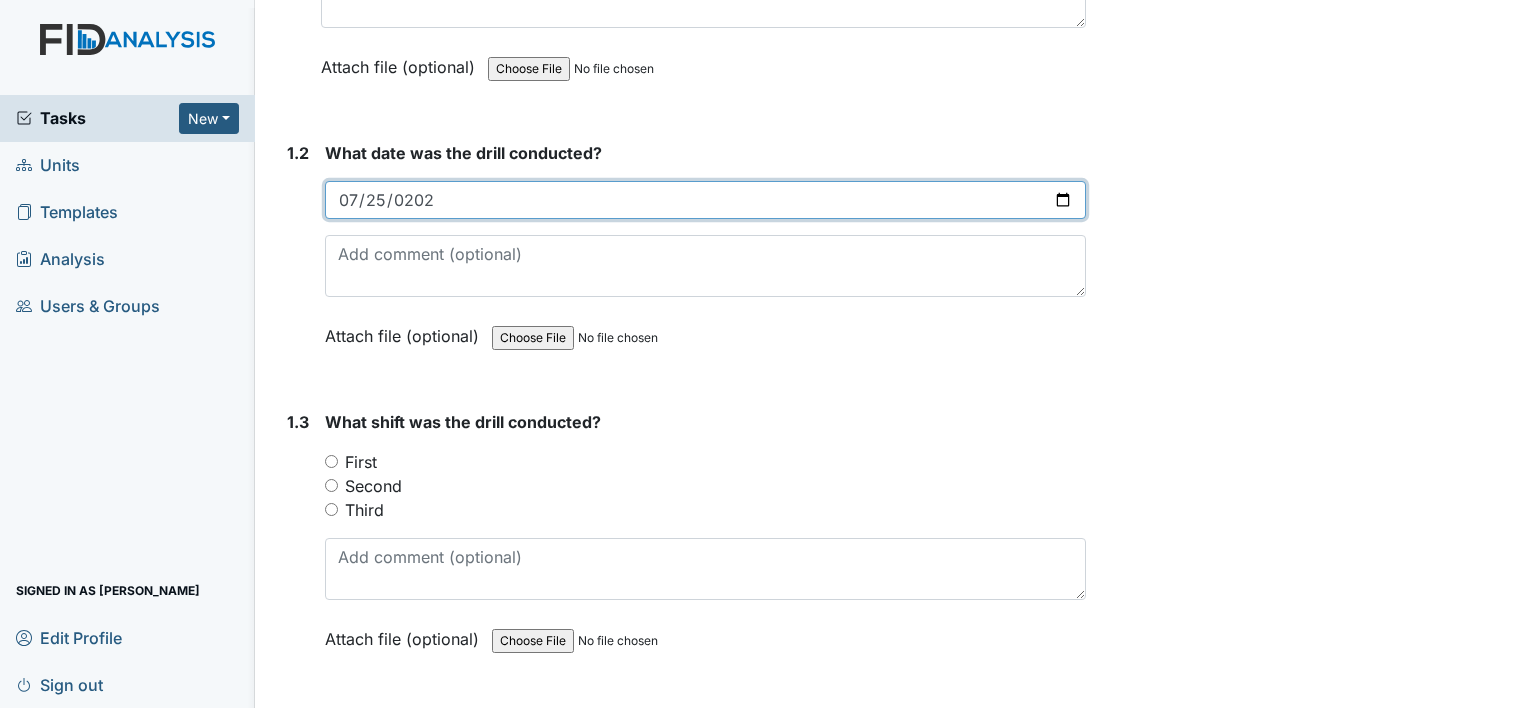 scroll, scrollTop: 851, scrollLeft: 0, axis: vertical 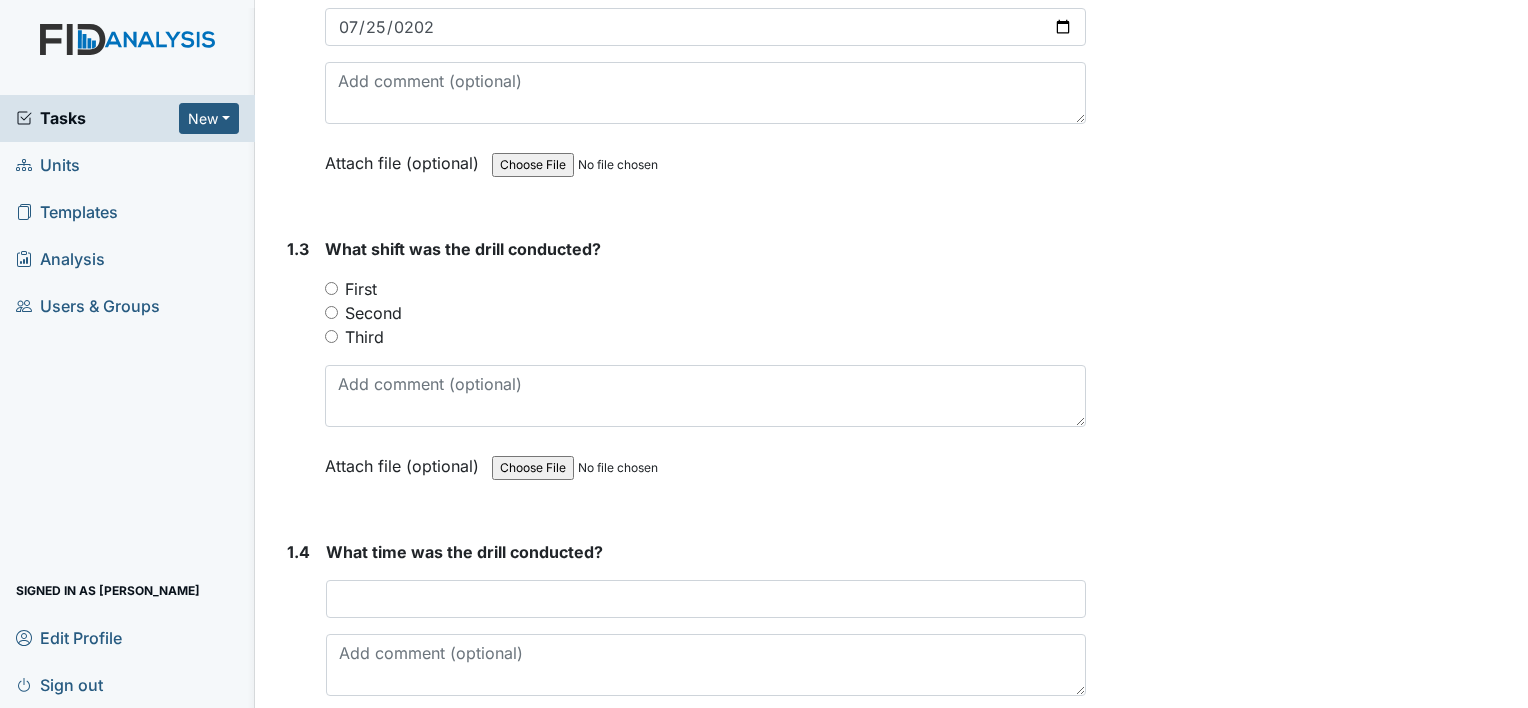 click on "Second" at bounding box center (331, 312) 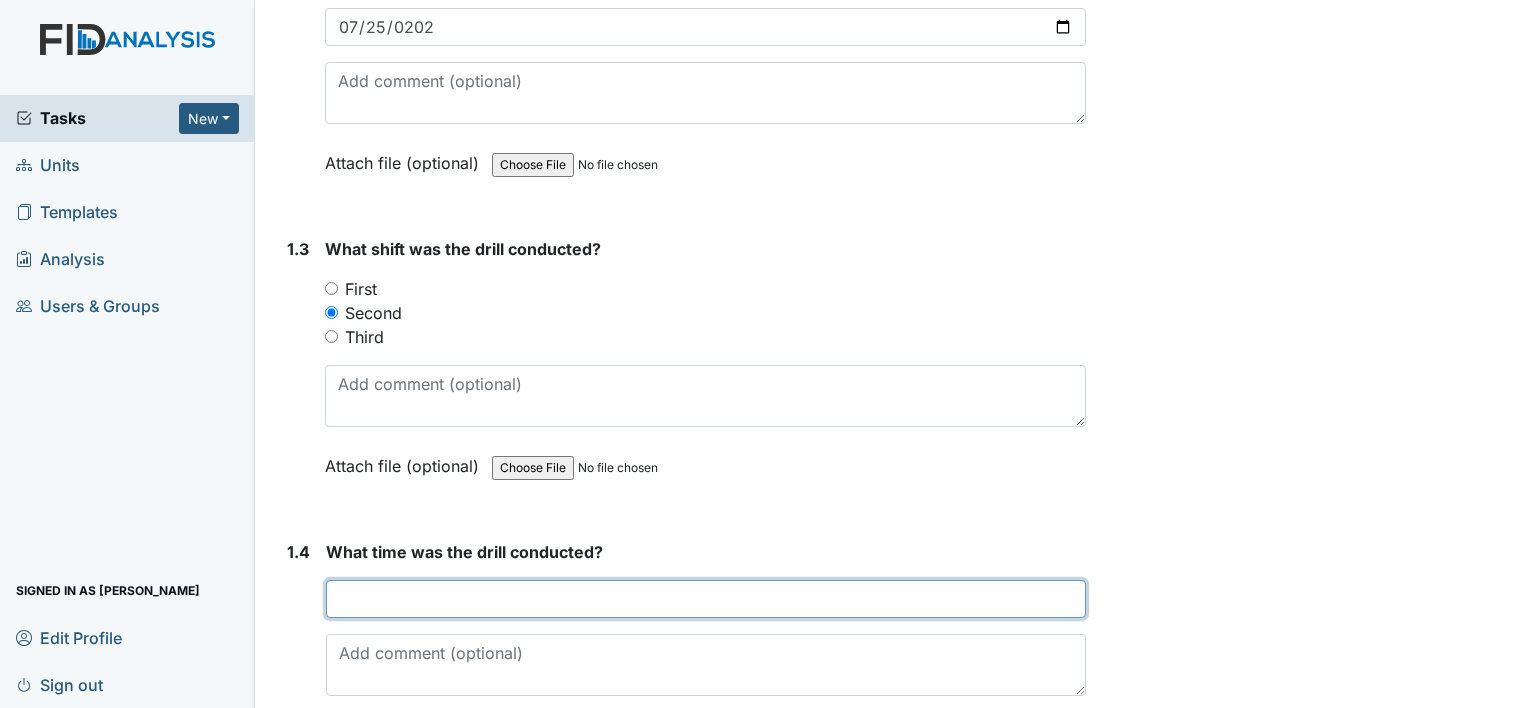 click at bounding box center [706, 599] 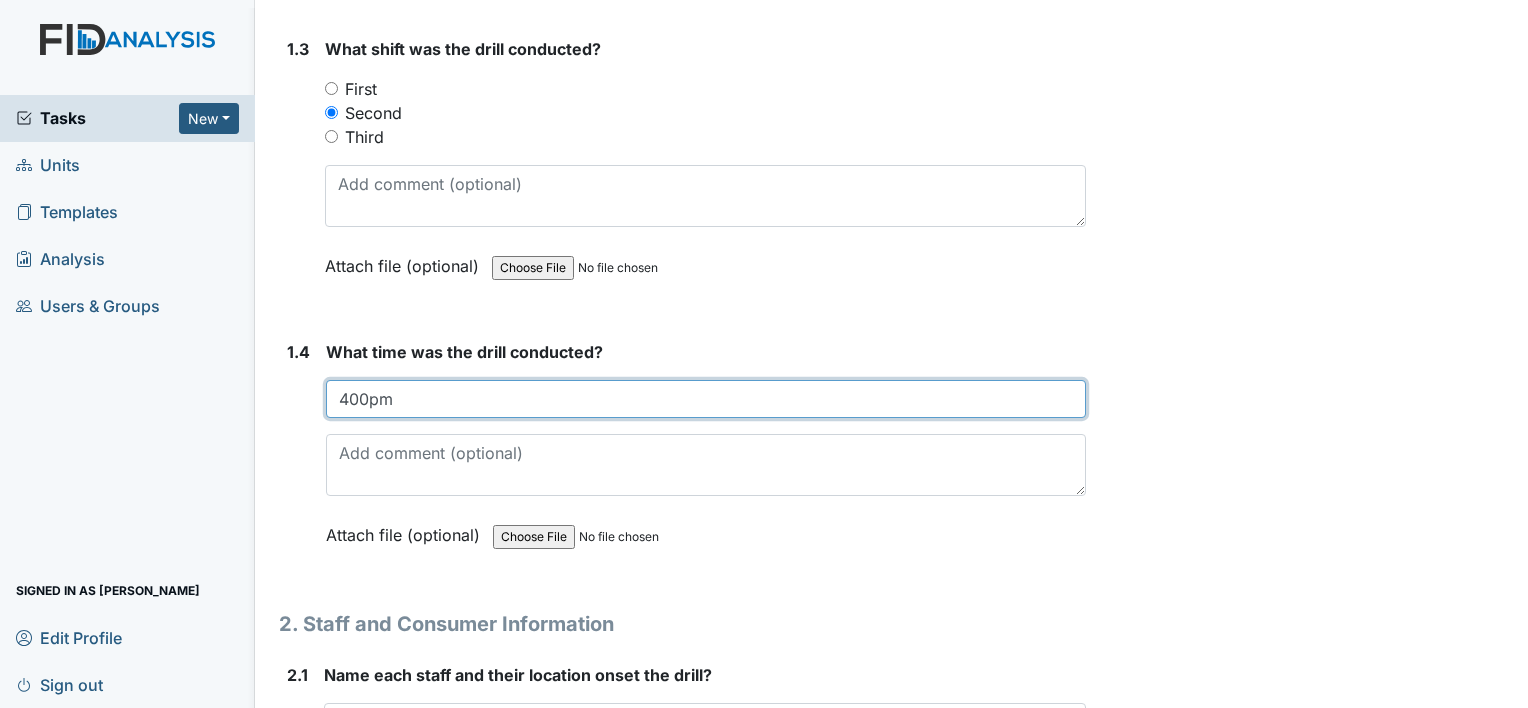 scroll, scrollTop: 1237, scrollLeft: 0, axis: vertical 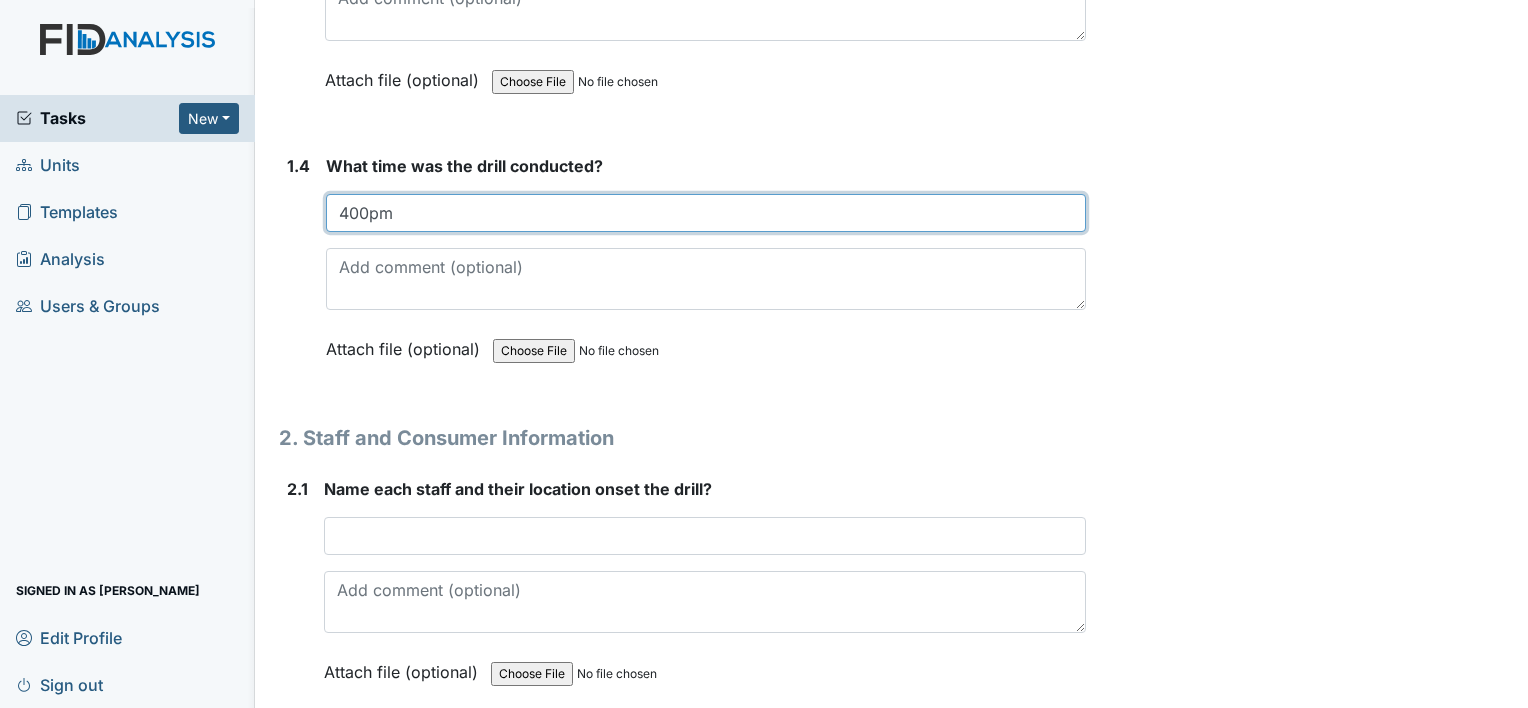 type on "400pm" 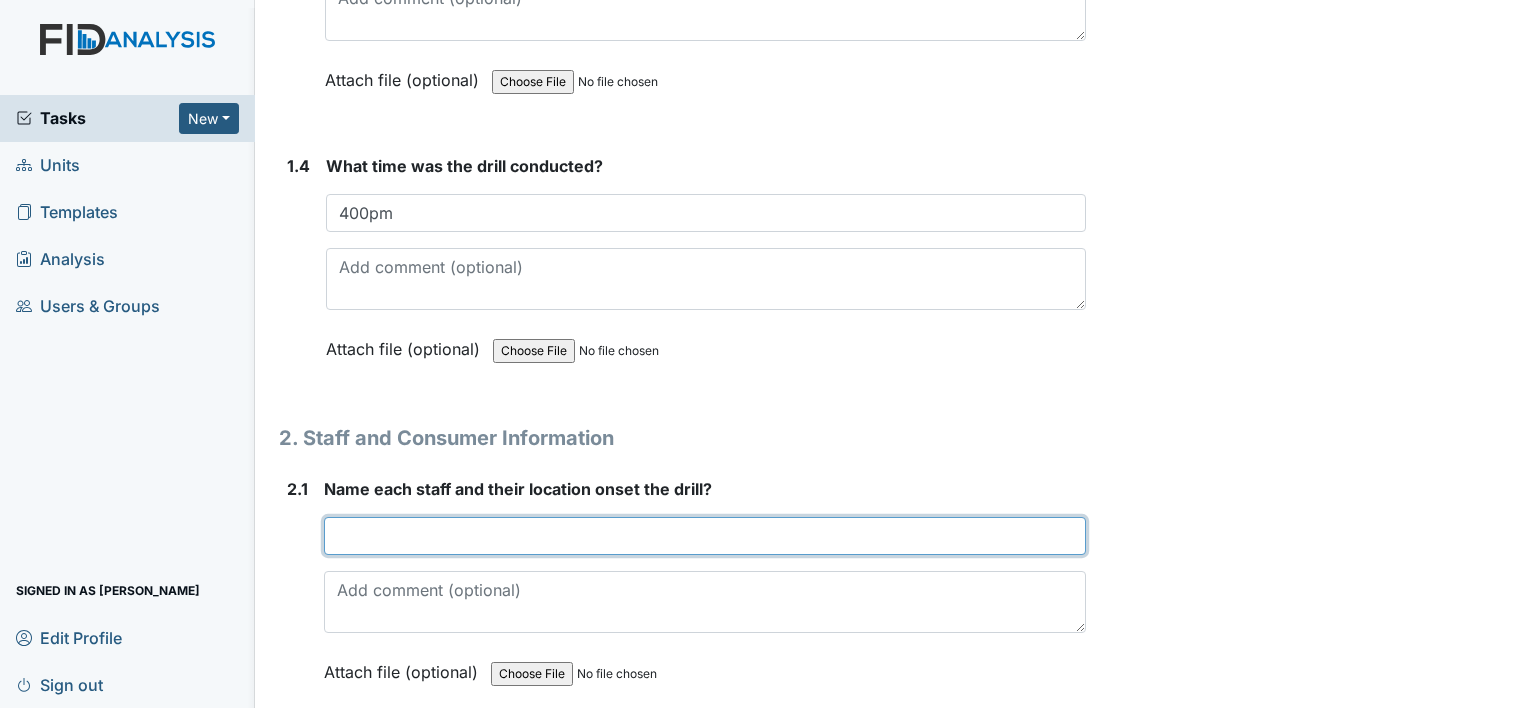 click at bounding box center (705, 536) 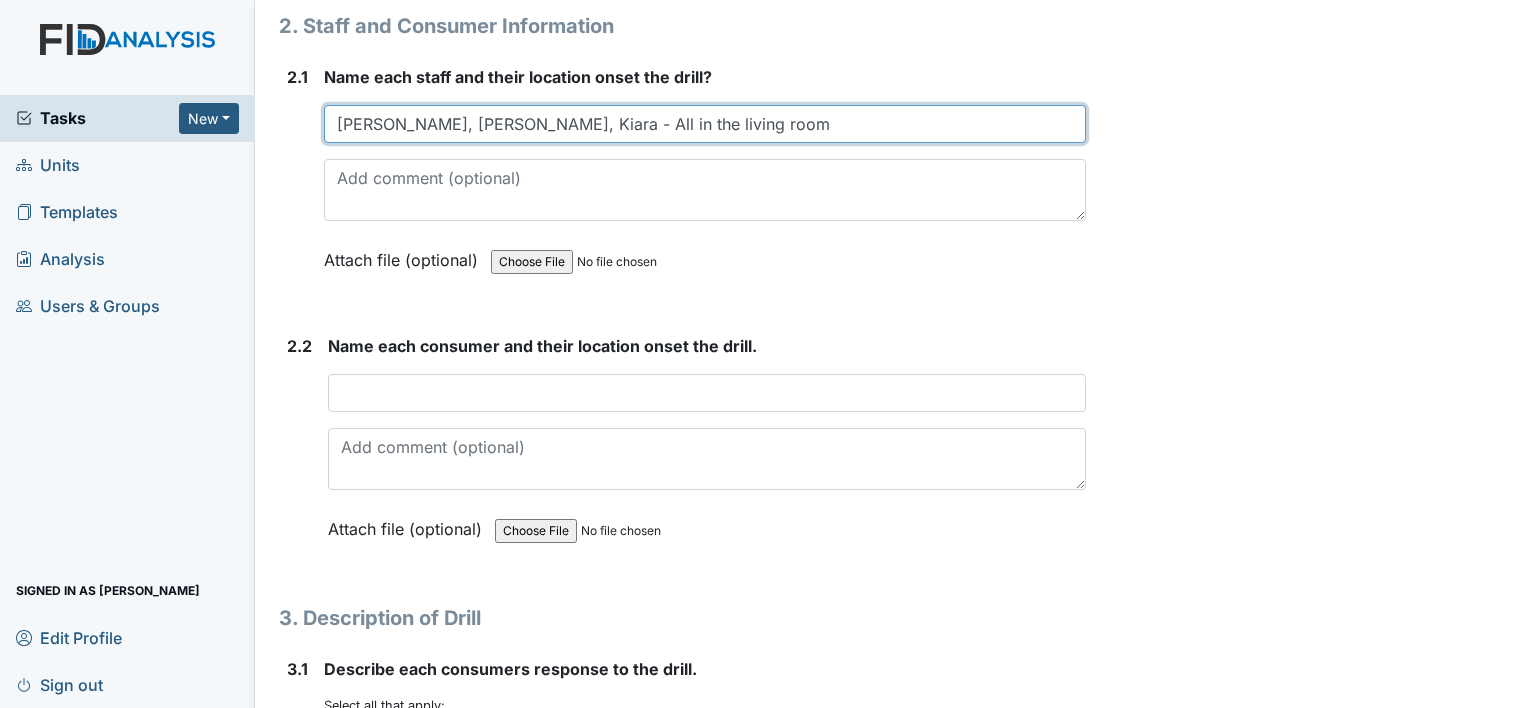 scroll, scrollTop: 1689, scrollLeft: 0, axis: vertical 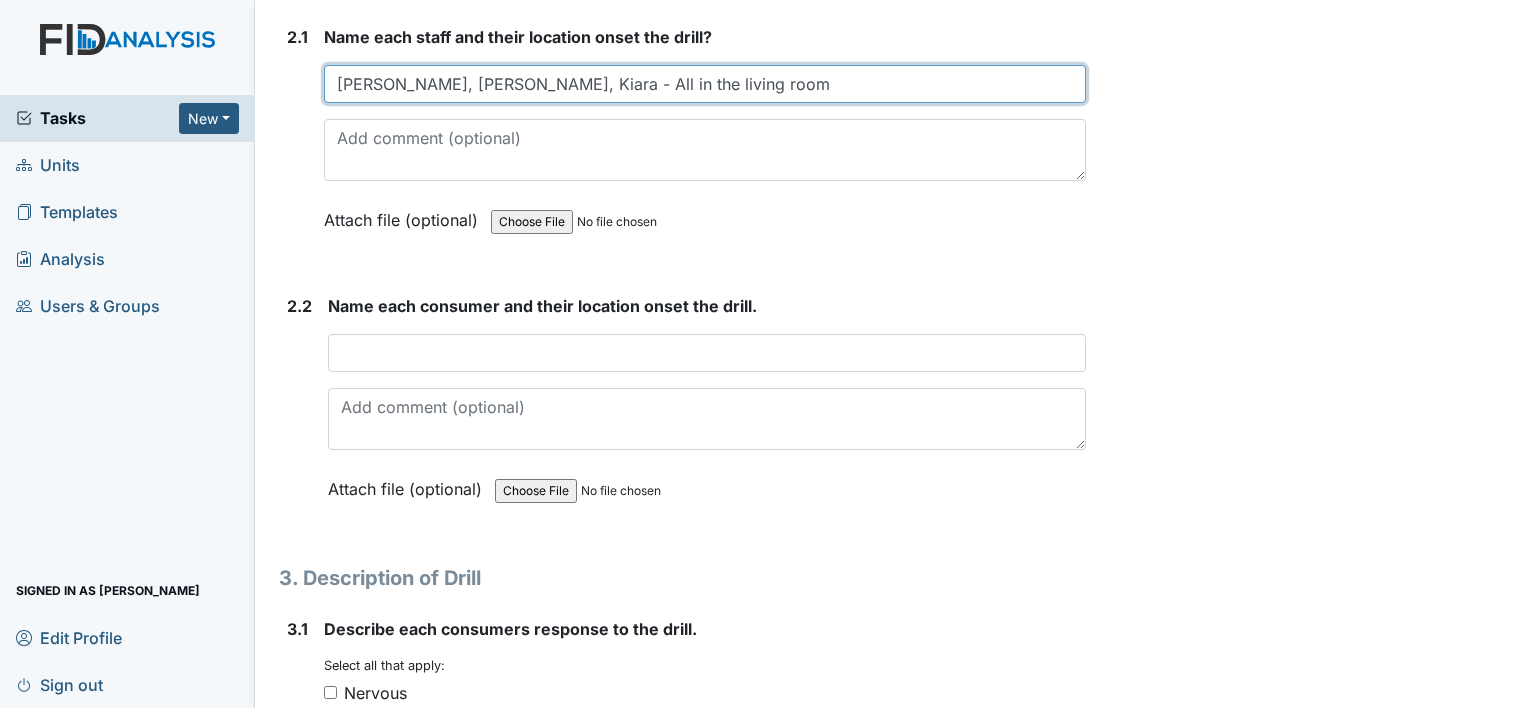 type on "Renee, Kailla, Kiara - All in the living room" 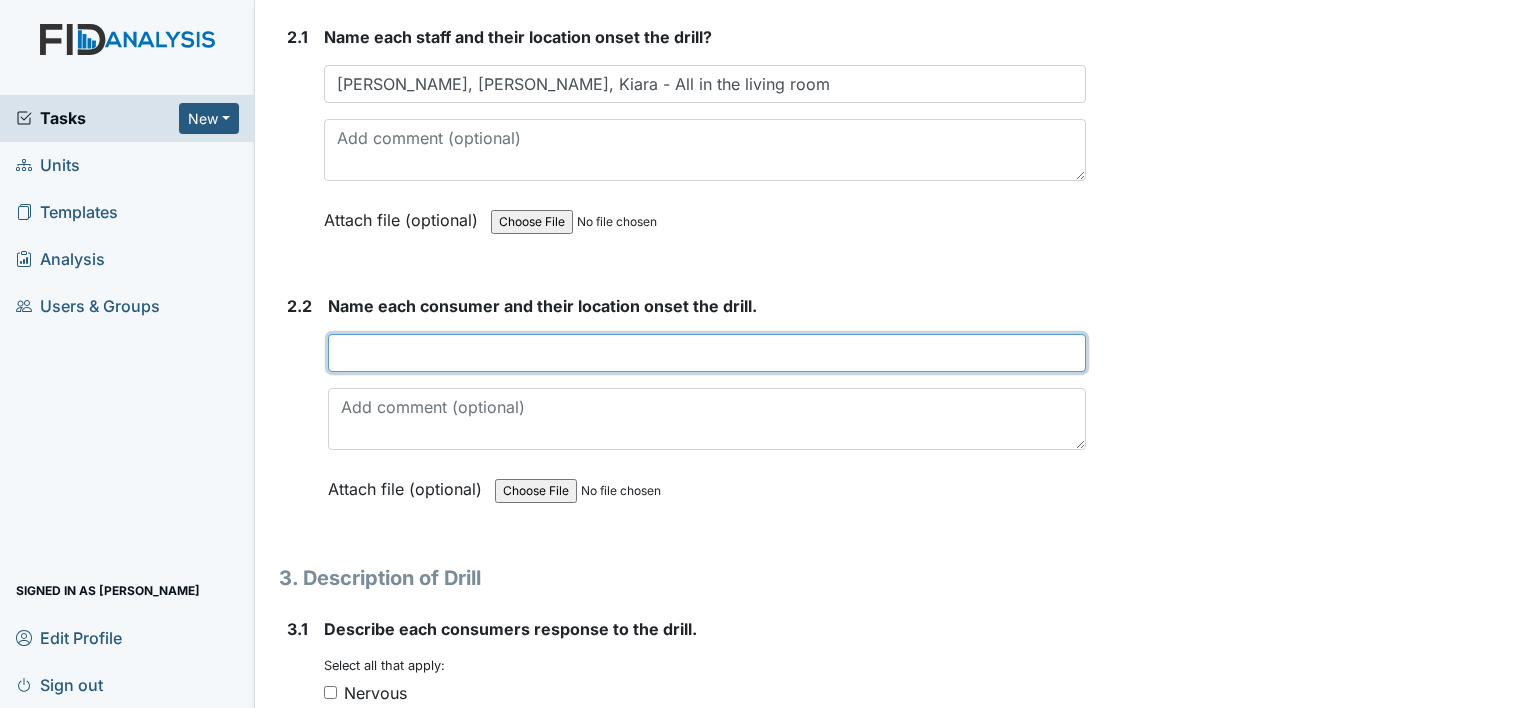 click at bounding box center [707, 353] 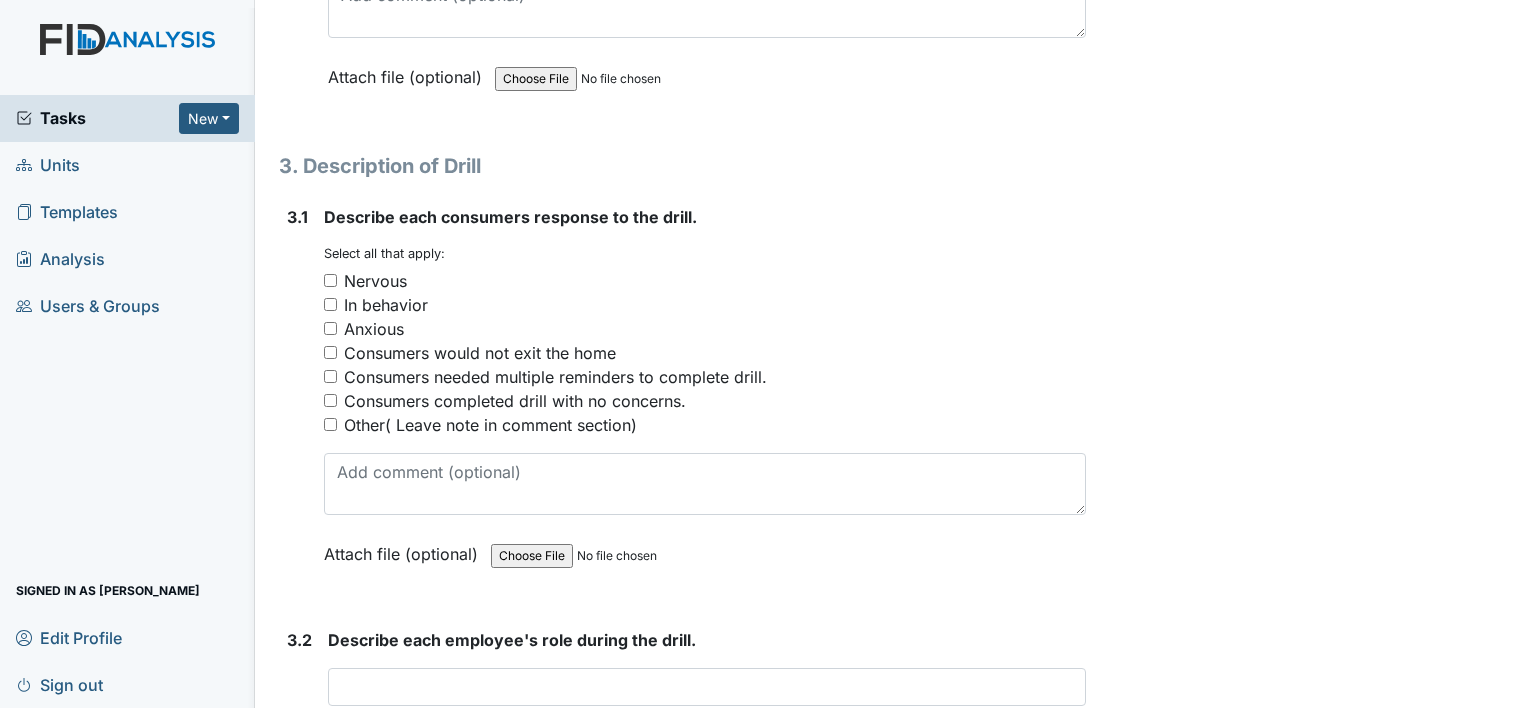 scroll, scrollTop: 2181, scrollLeft: 0, axis: vertical 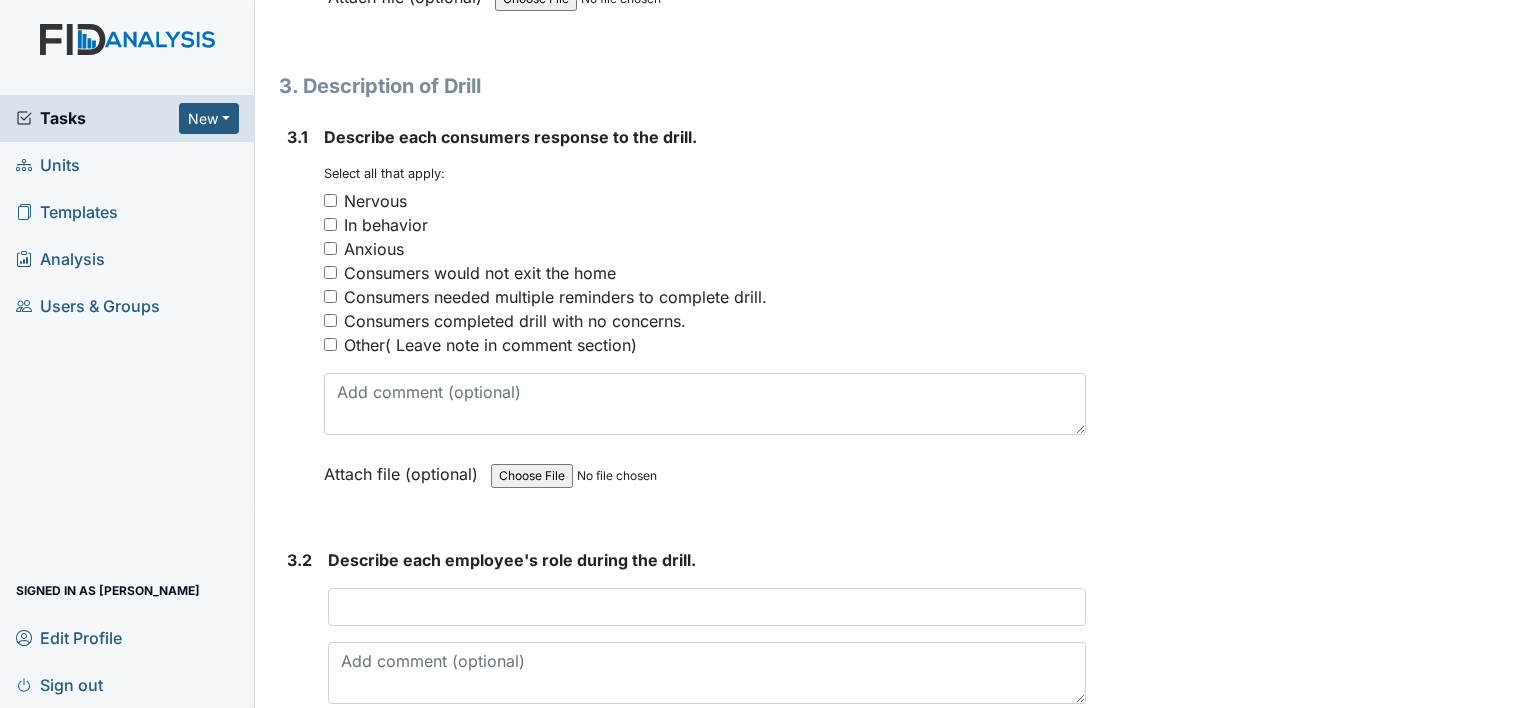 type on "MS,CF,MB,LE - Living room RJ,TC- Bedroom" 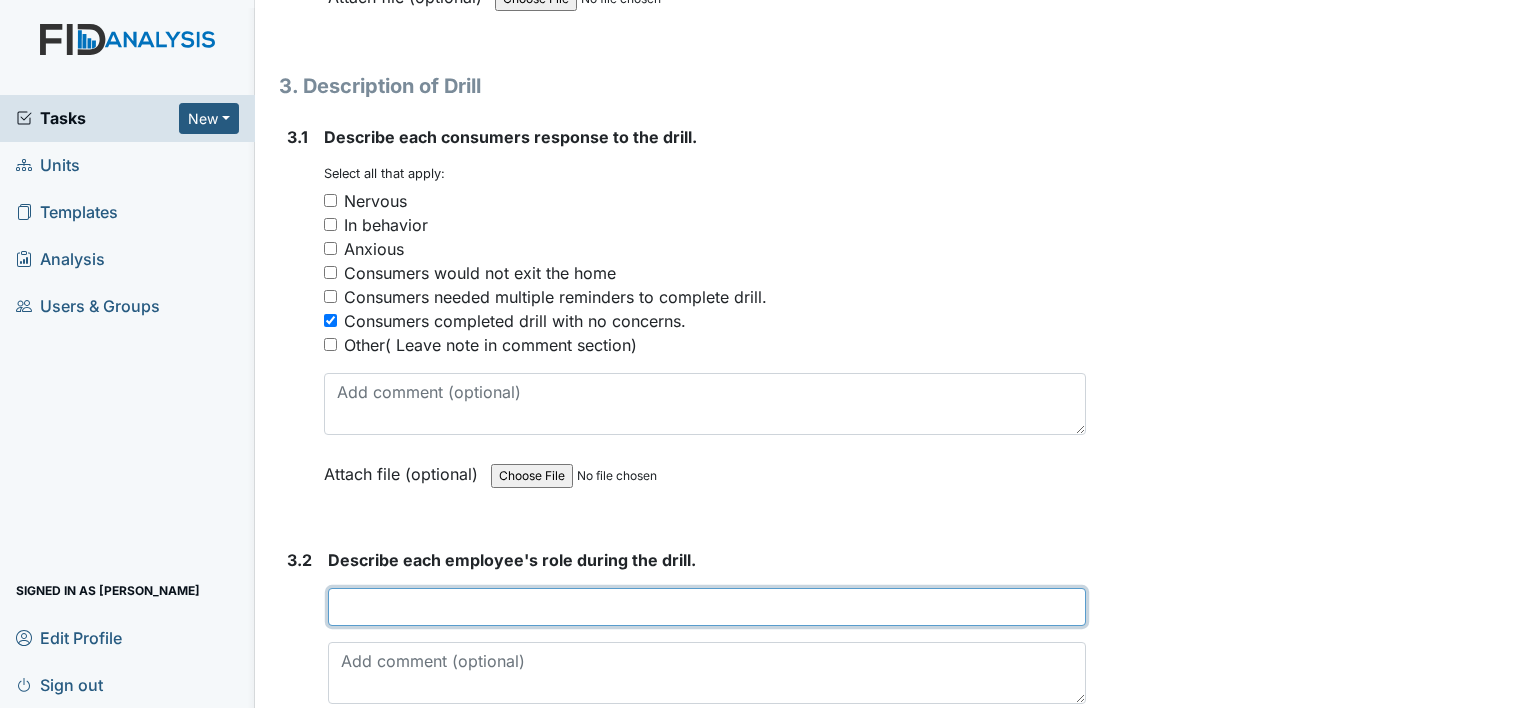 click at bounding box center [707, 607] 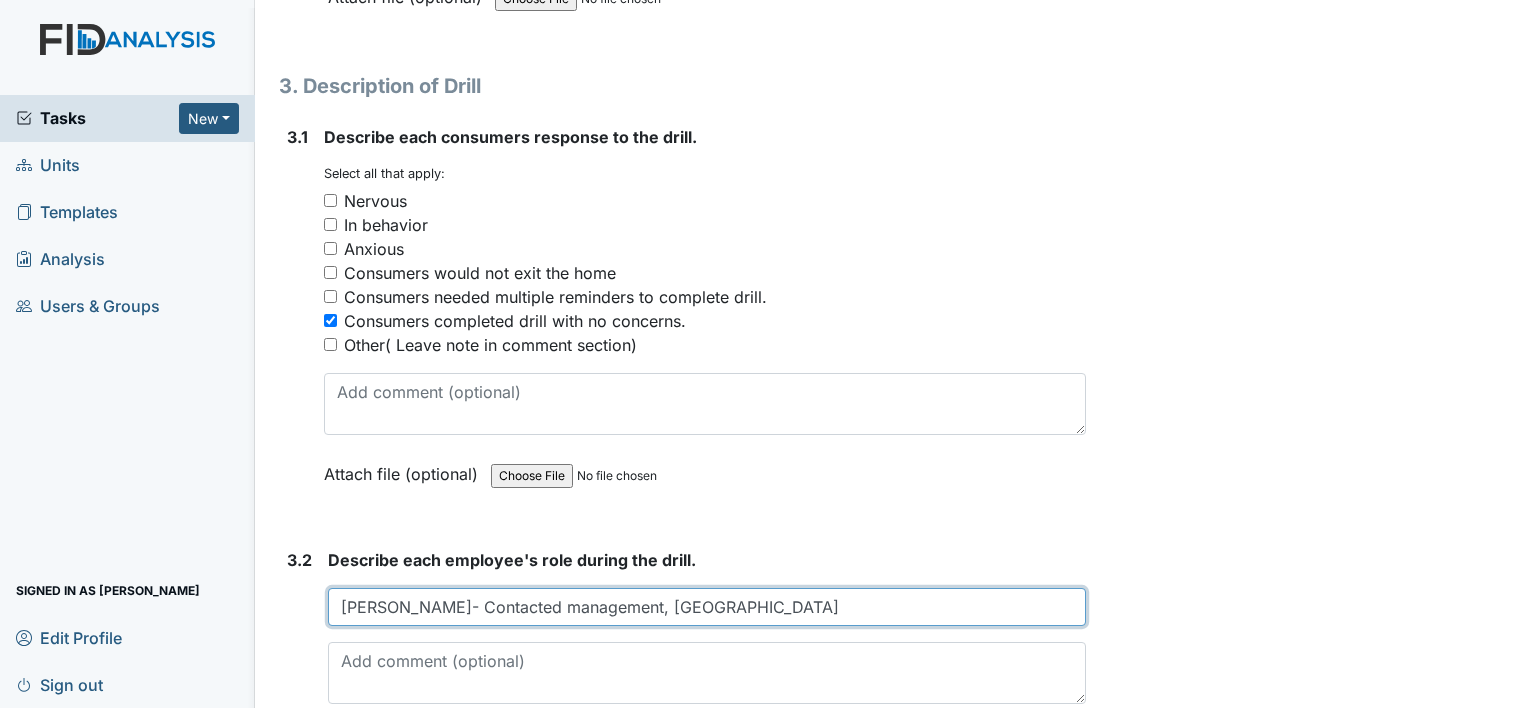 click on "Renee- Contacted management, Kiara" at bounding box center [707, 607] 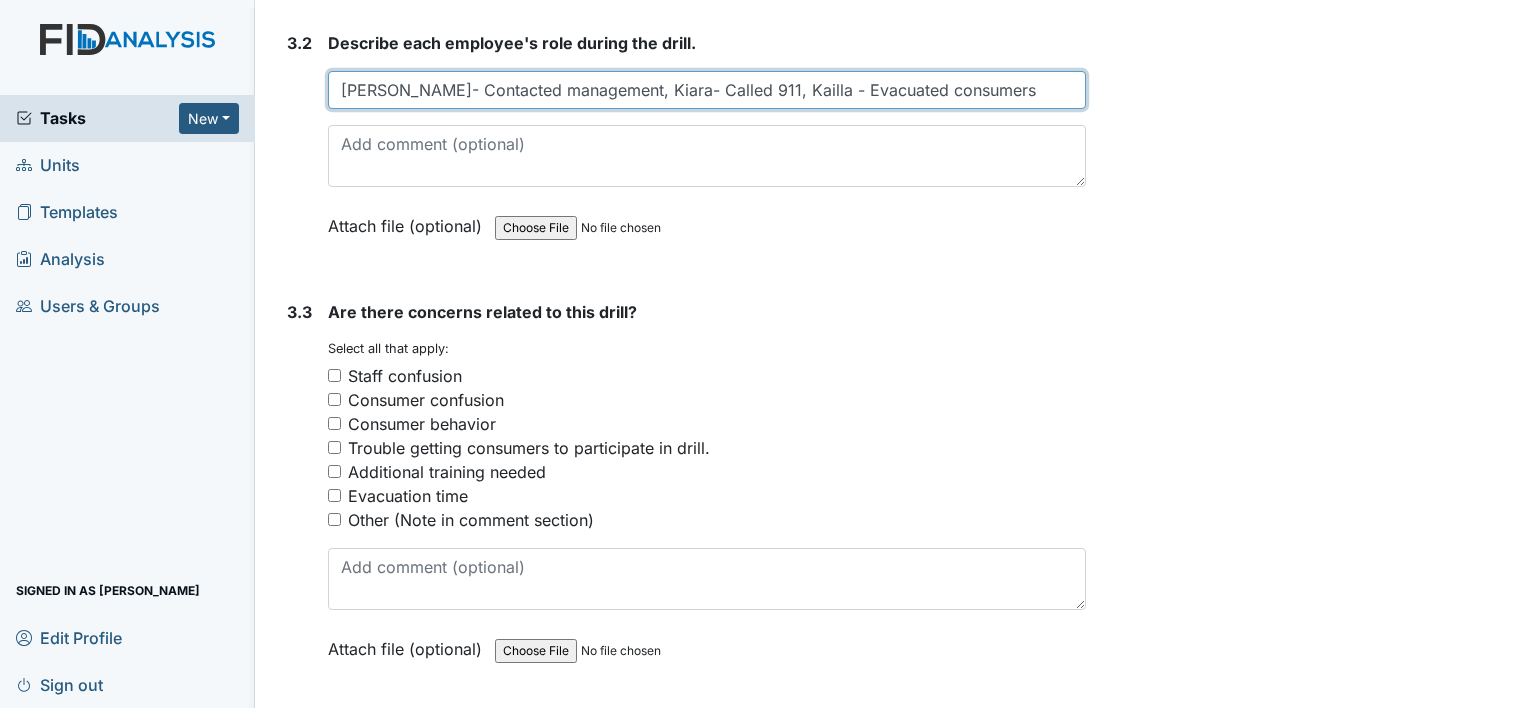 scroll, scrollTop: 2700, scrollLeft: 0, axis: vertical 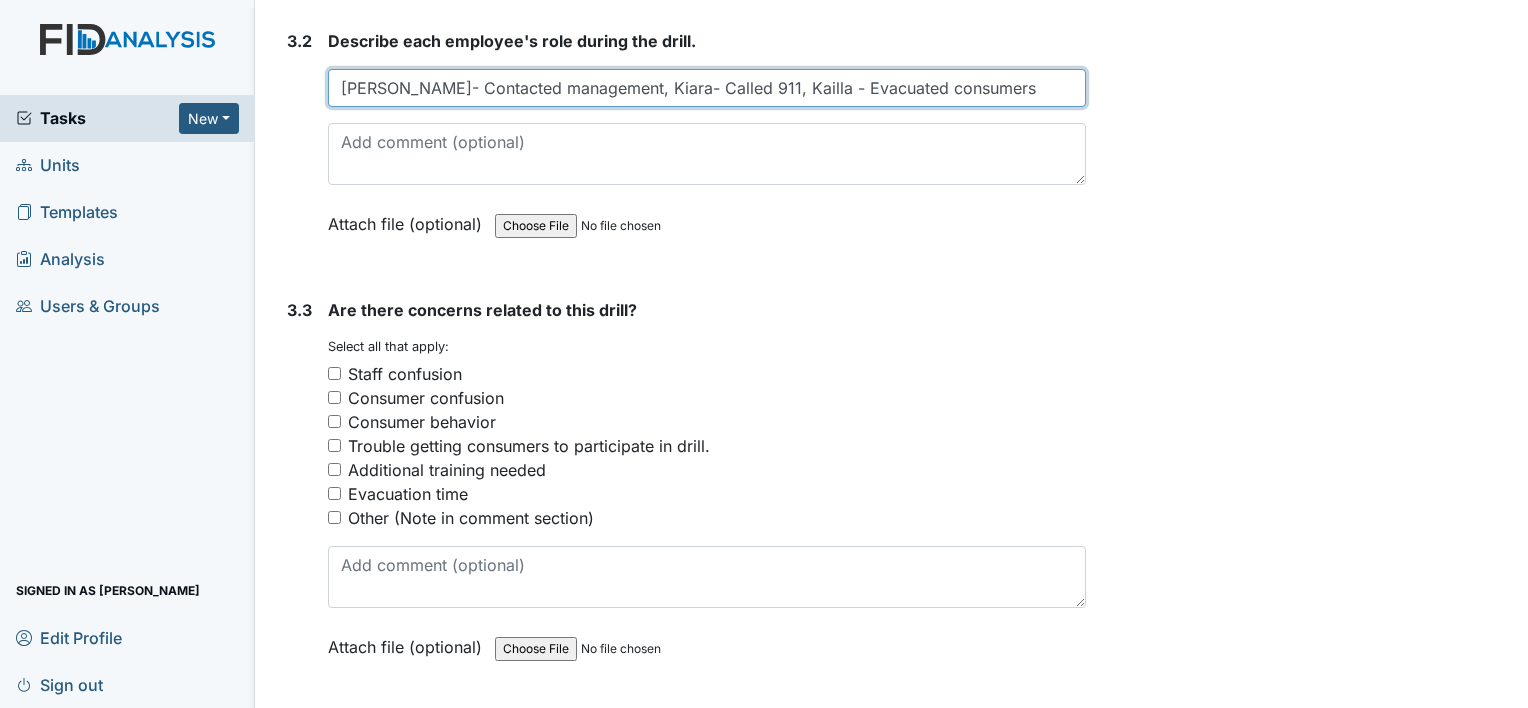type on "Renee- Contacted management, Kiara- Called 911, Kailla - Evacuated consumers" 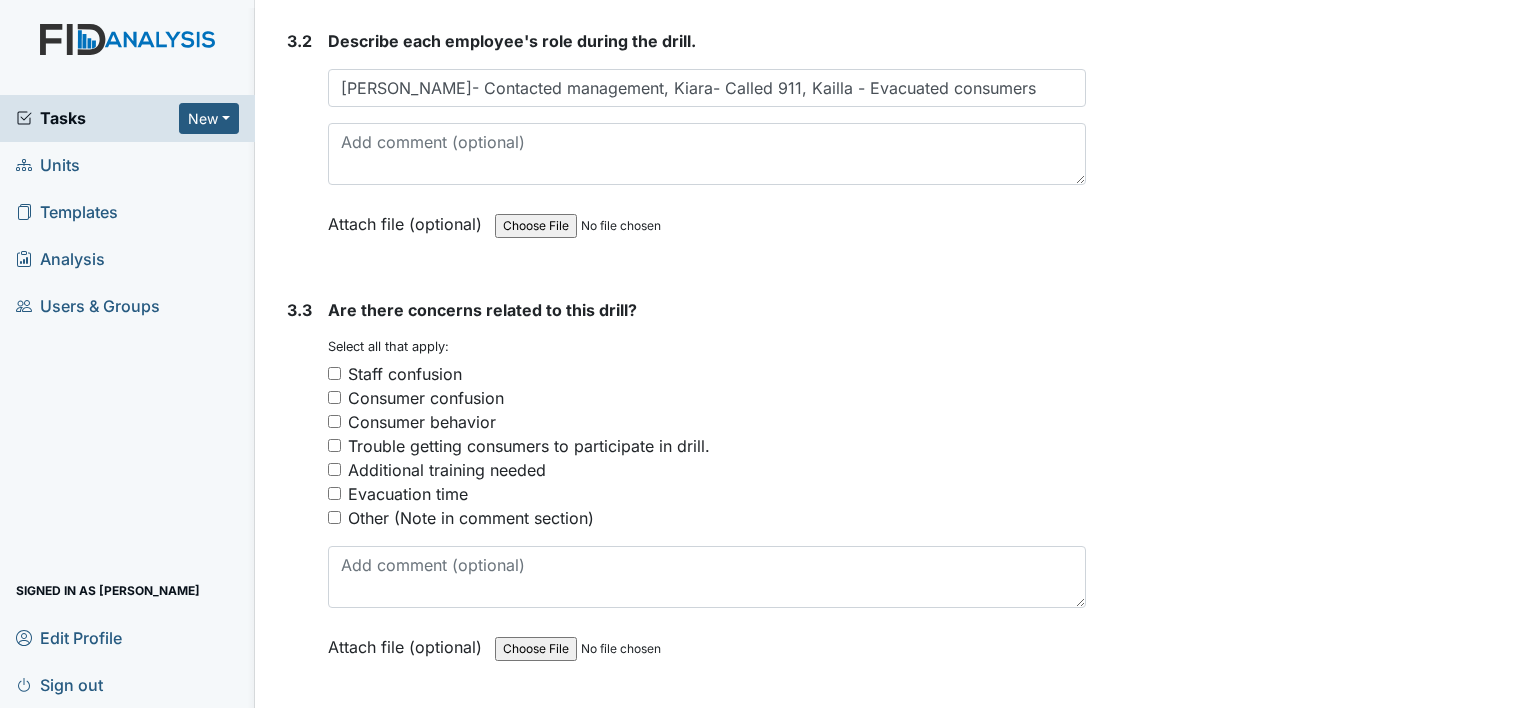 click on "Other (Note in comment section)" at bounding box center [334, 517] 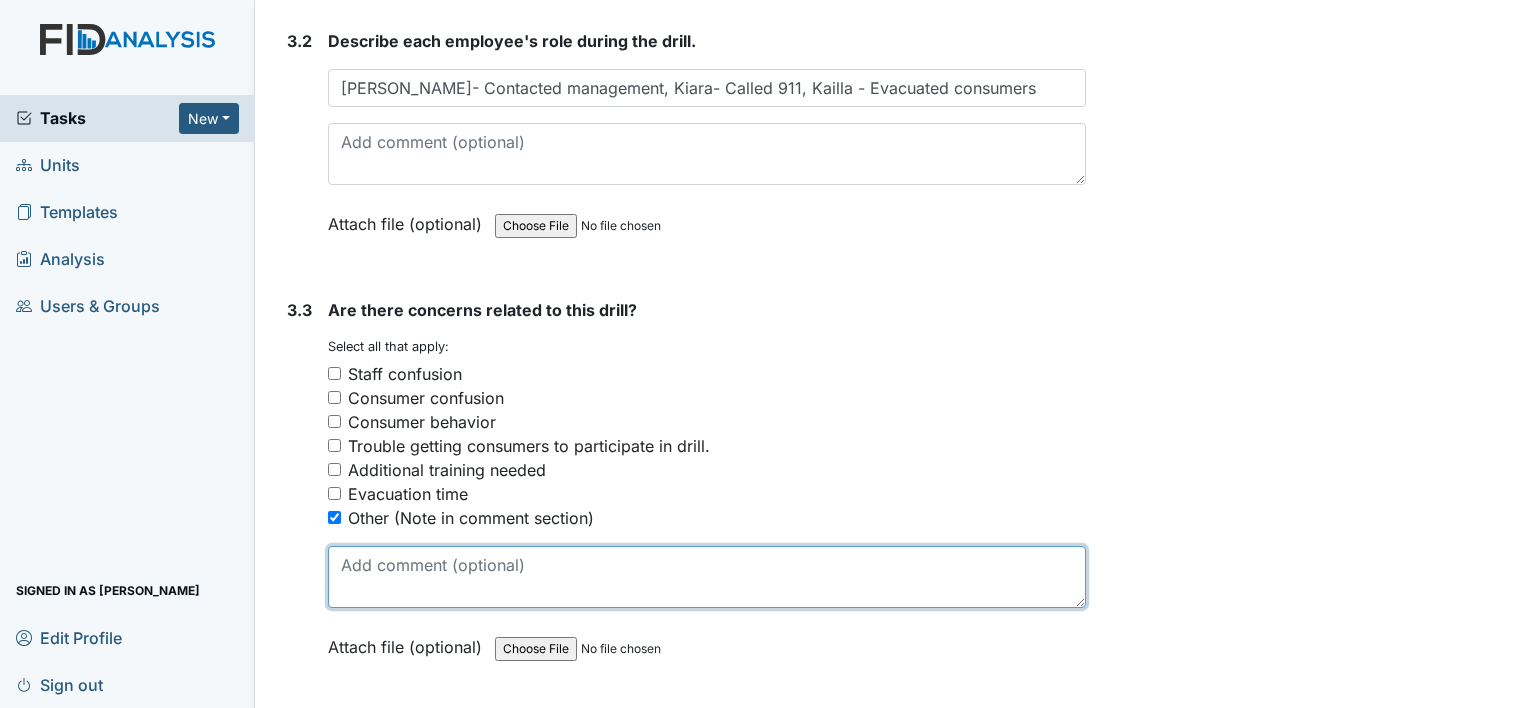 click at bounding box center (707, 577) 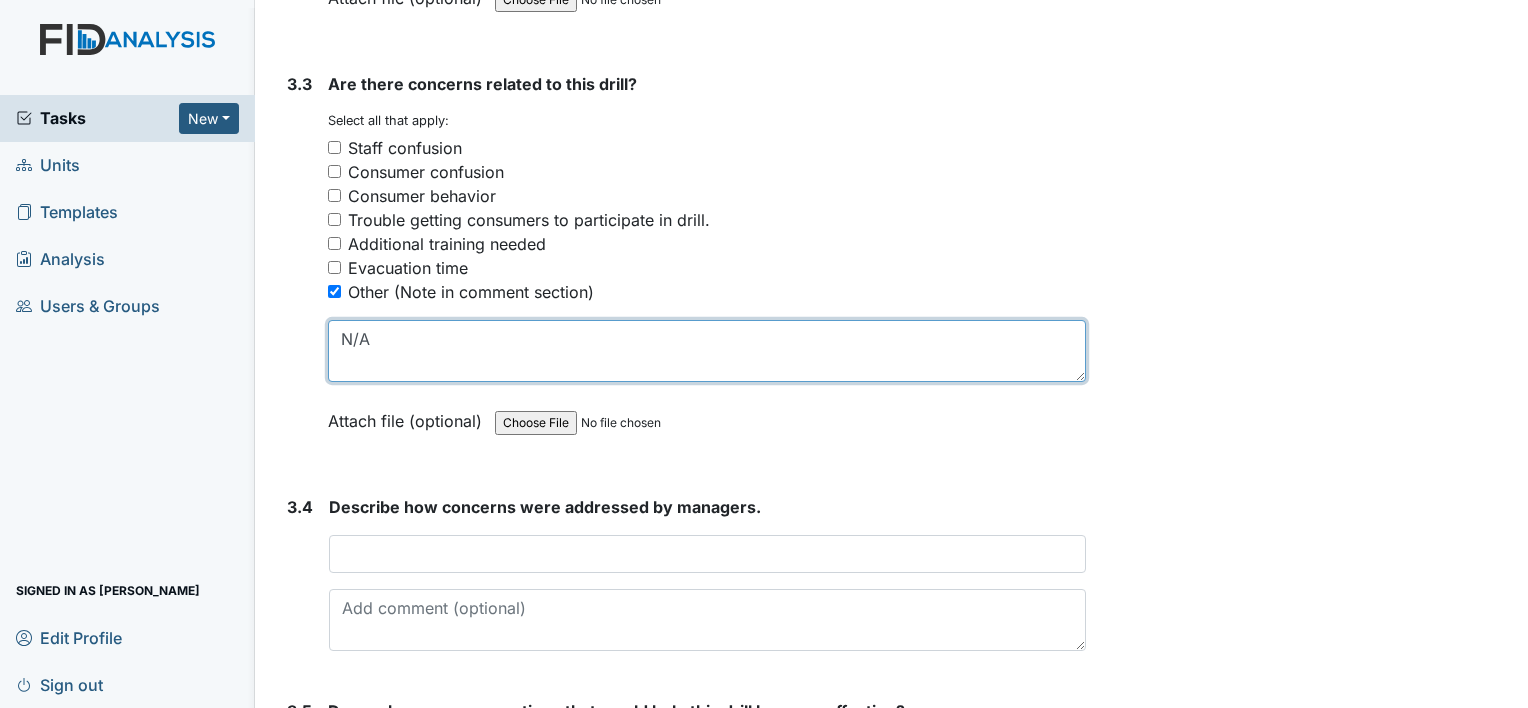 scroll, scrollTop: 3072, scrollLeft: 0, axis: vertical 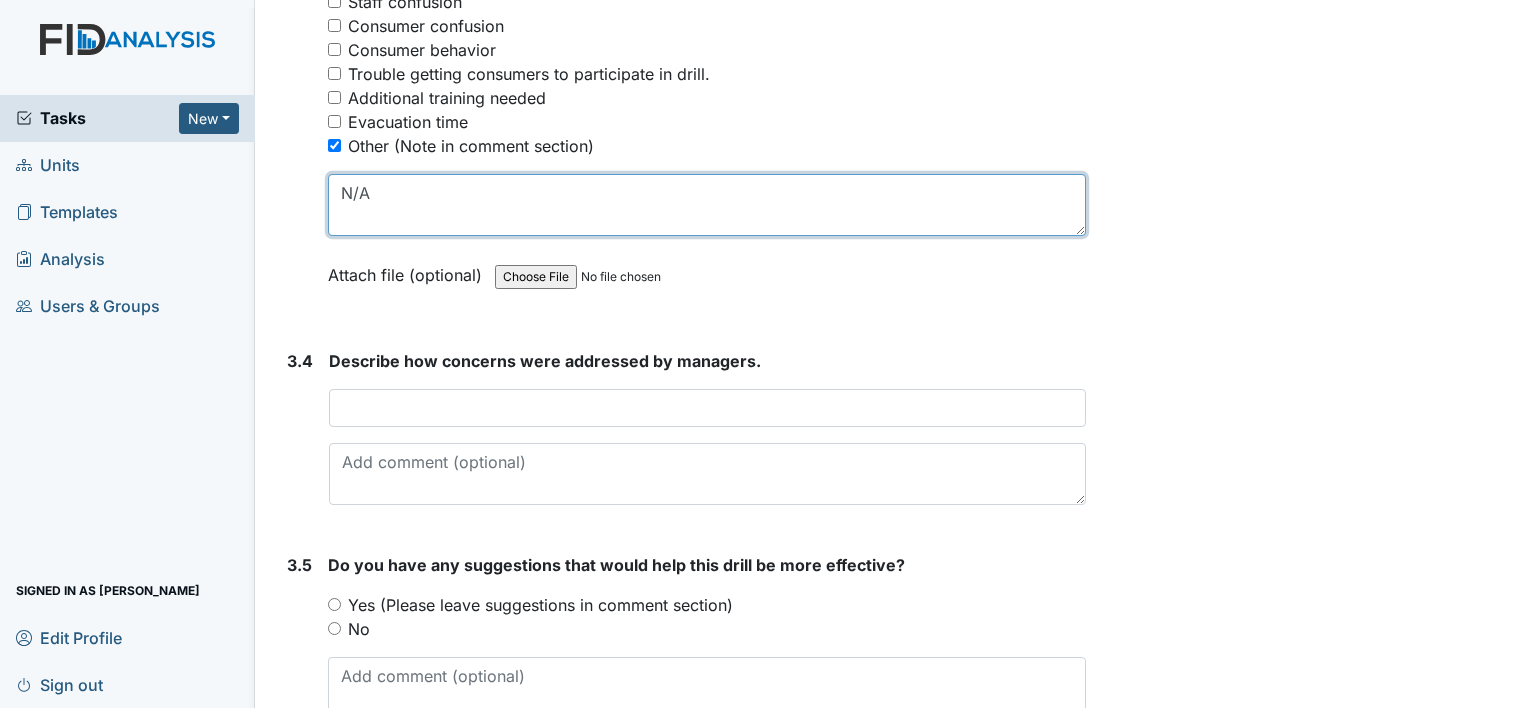 type on "N/A" 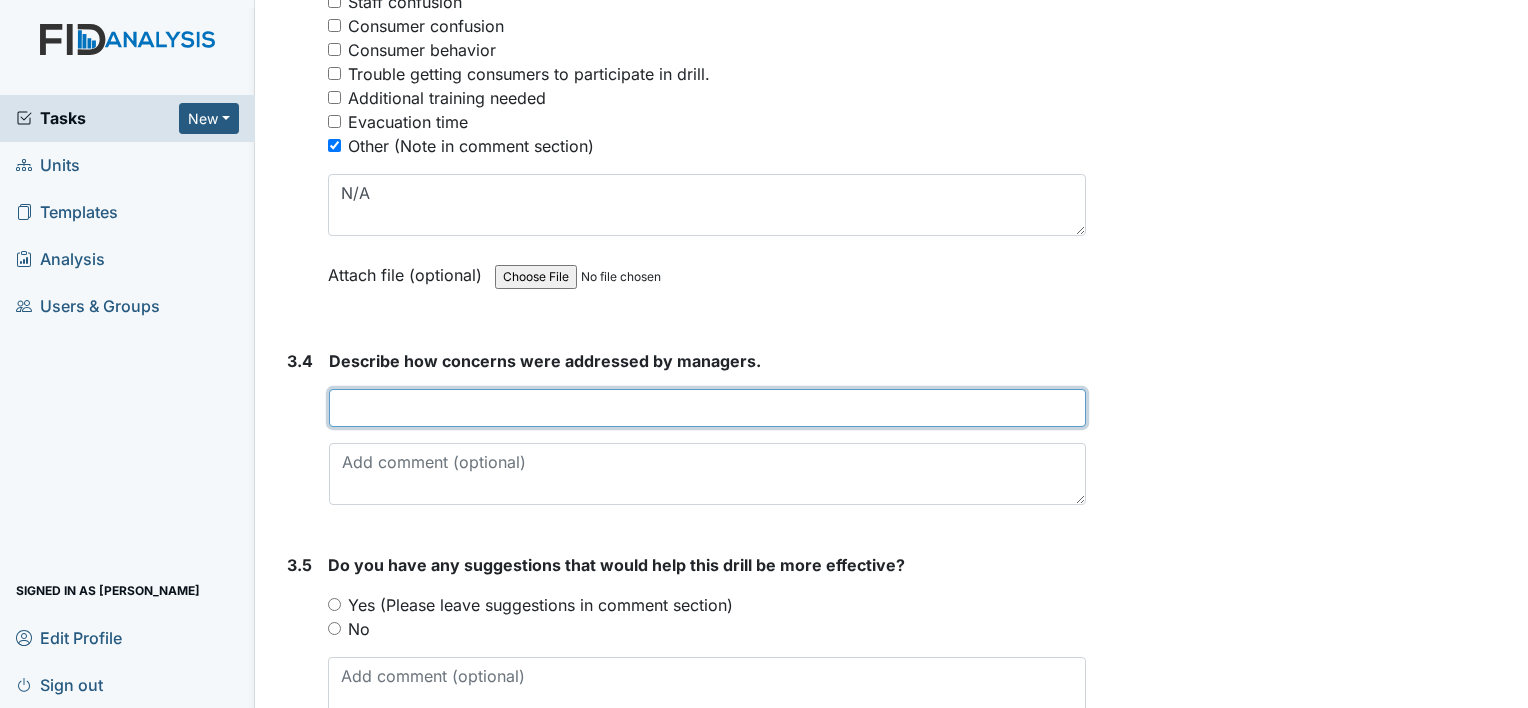 click at bounding box center (707, 408) 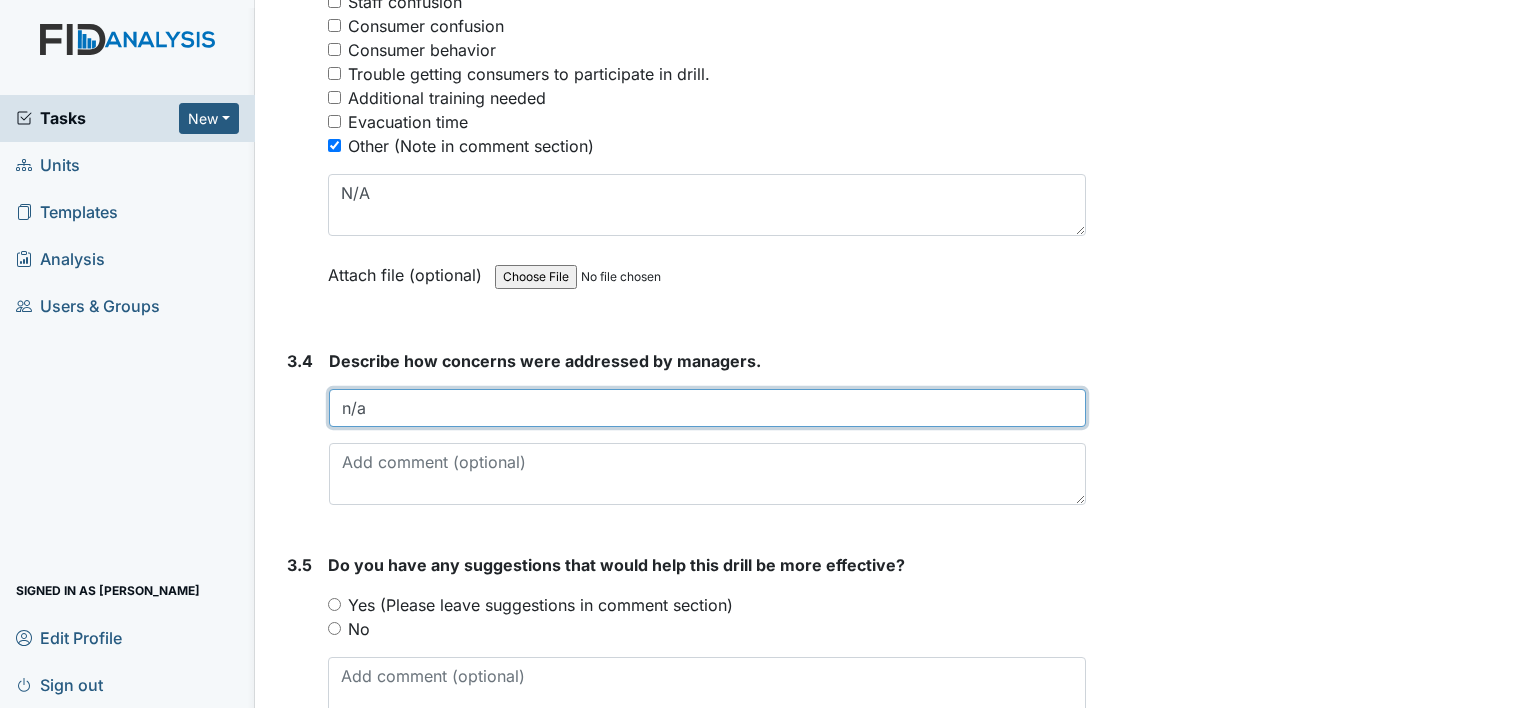 type on "n/a" 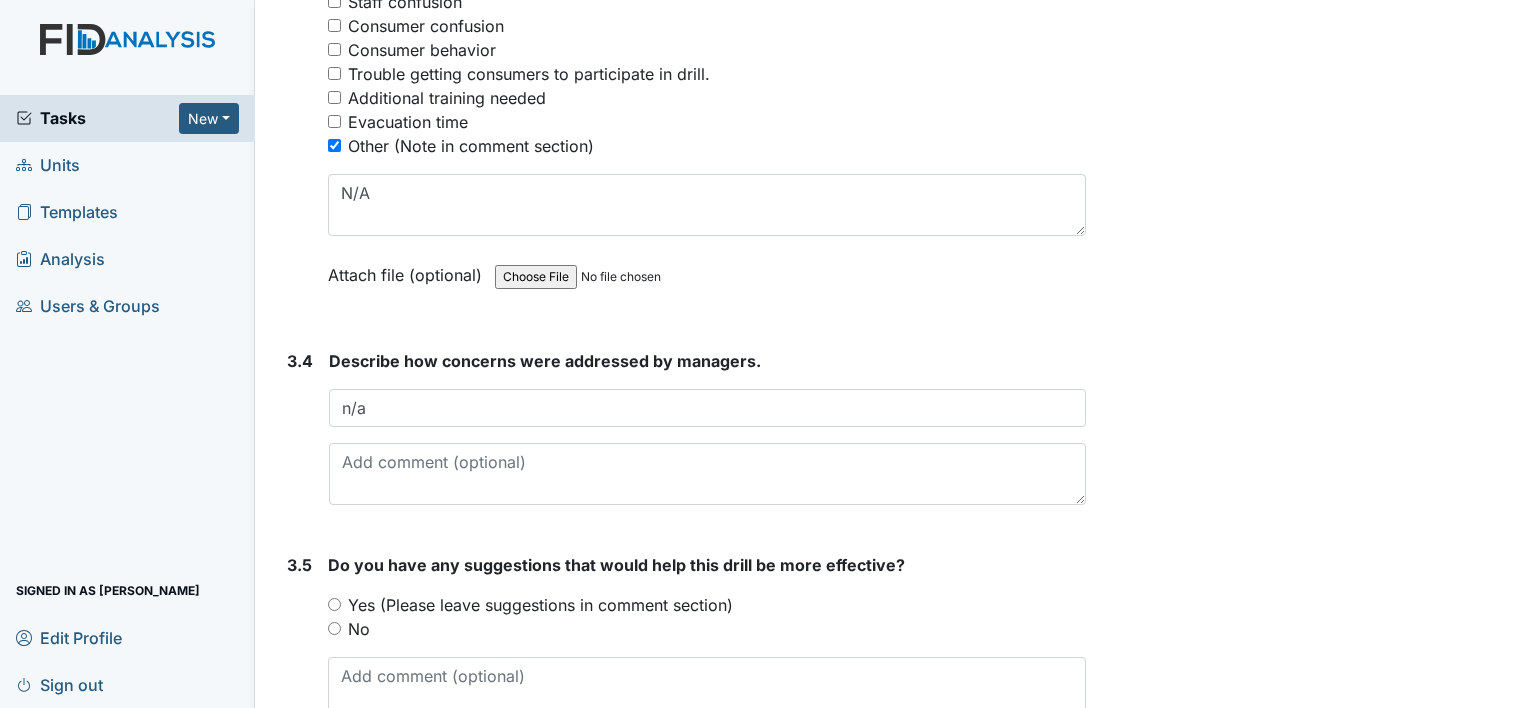 click on "No" at bounding box center [334, 628] 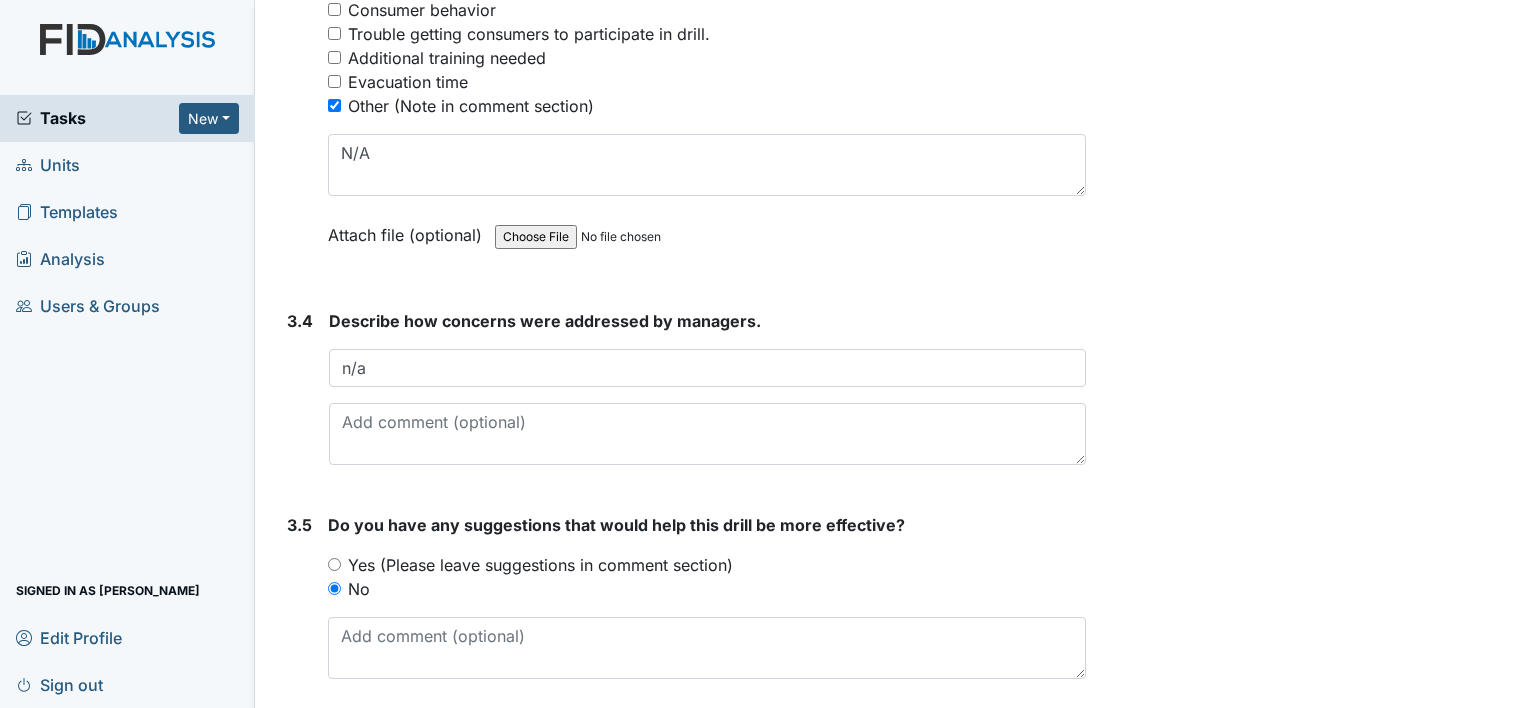 scroll, scrollTop: 3174, scrollLeft: 0, axis: vertical 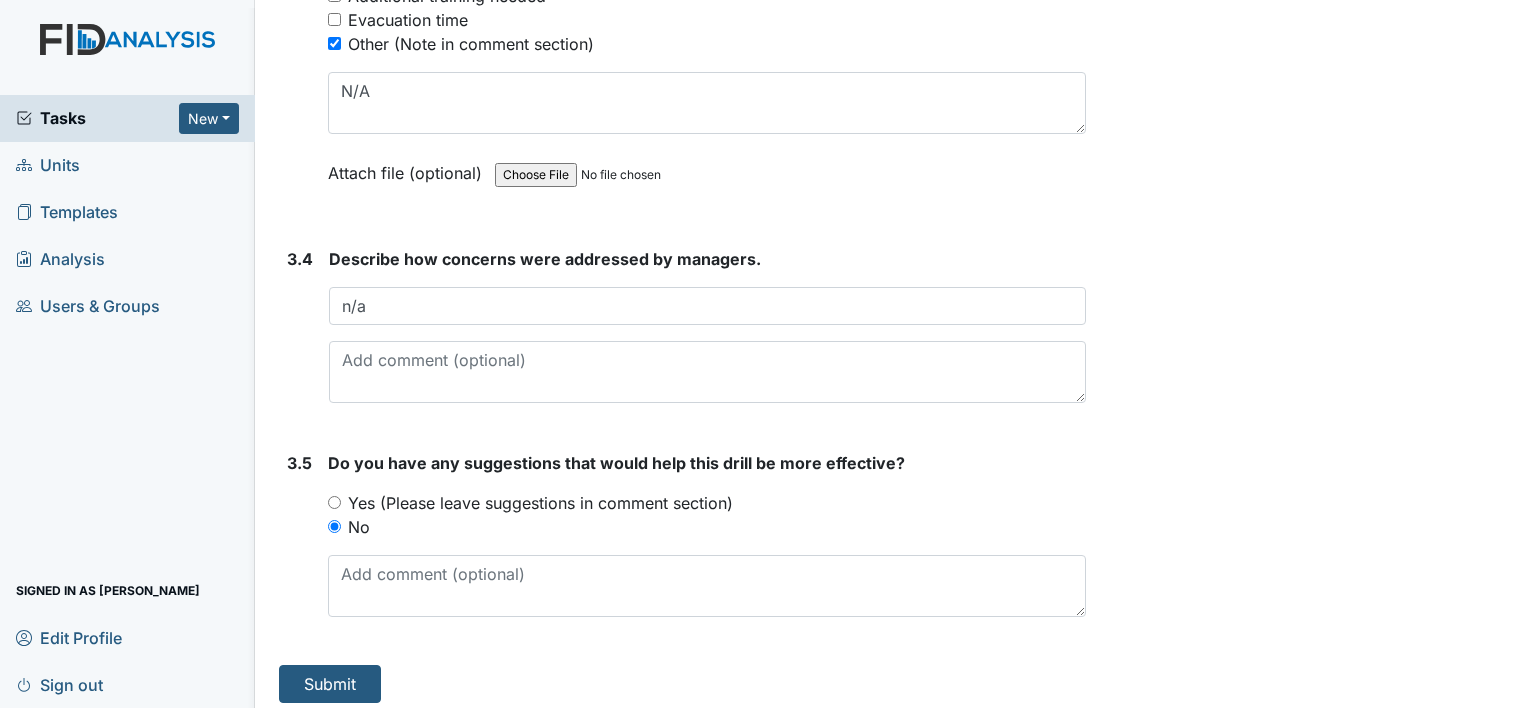 click on "Form:
Disaster Drill Report
ID:
#00011193
Open
Autosaving...
Wildfire
Location:
Walnut St.
Assignee:
Erica Carmichael
Creator:
Erica Carmichael
Created:
Jul 28, 2025
Due:
Aug 11, 2025
1. Drill Information
1.1
What drill is being conducted?
You must select one of the below options.
January- Bomb Threat
February- Epidemic
March-Tornado
April- Missing Consumer
May- Natrual Disaster
June-Workplace Violence
July- Wild Fire
August- Fire Drill (2am-4am)
September - Evacuation
October- Medical Emergency
November- Hazmat
December- Utility Failure
Attach file (optional)
You can upload .pdf, .txt, .jpg, .jpeg, .png, .csv, .xls, or .doc files under 100MB.
1.2
What date was the drill conducted?
2025-07-25" at bounding box center [682, -1228] 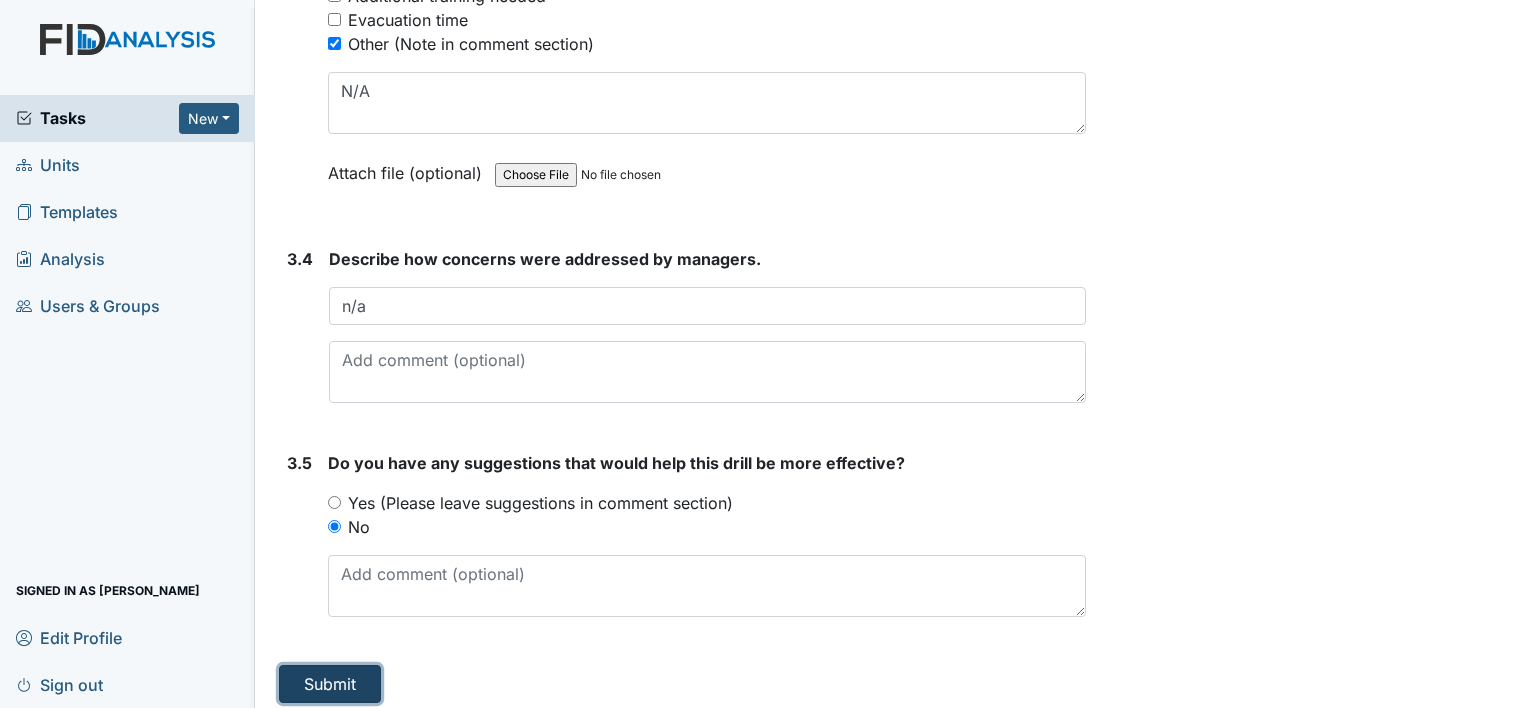 click on "Submit" at bounding box center (330, 684) 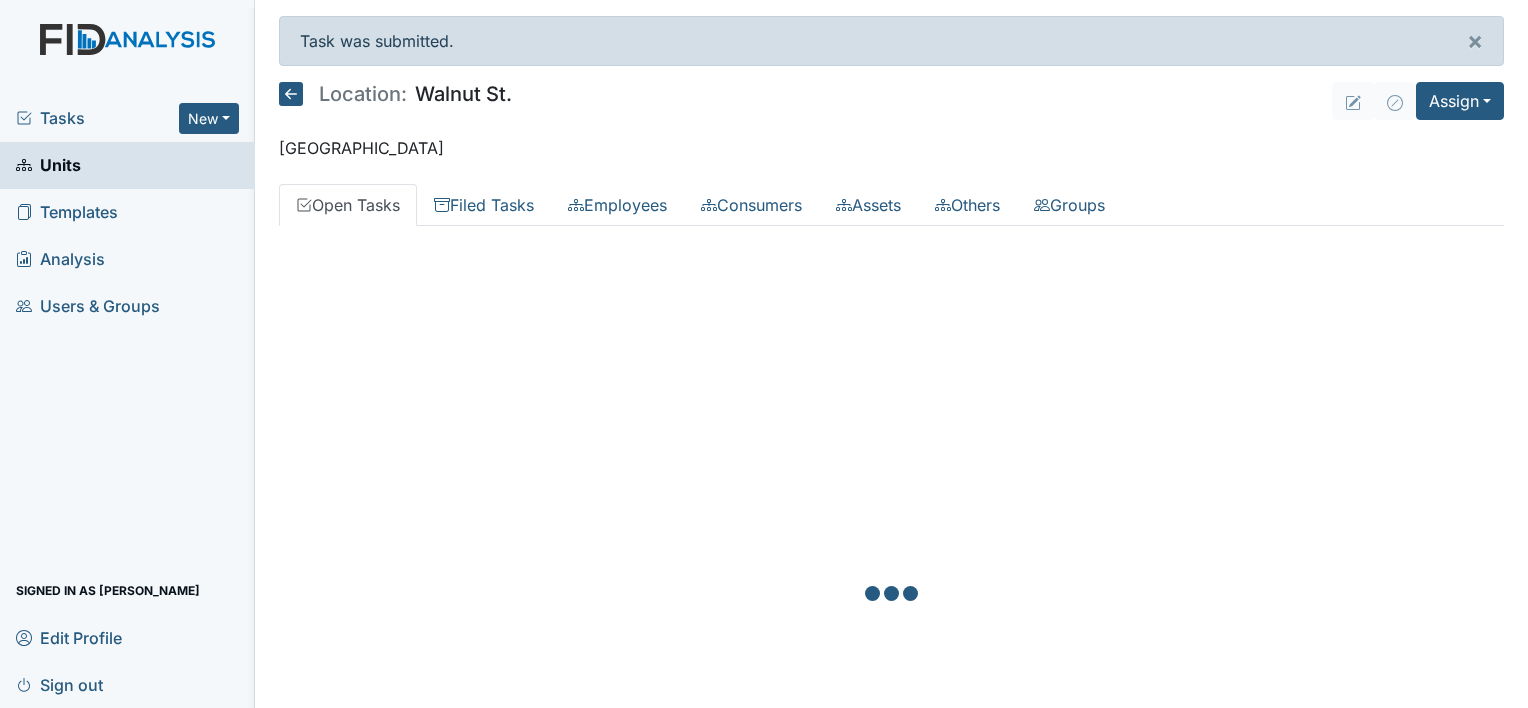 scroll, scrollTop: 0, scrollLeft: 0, axis: both 